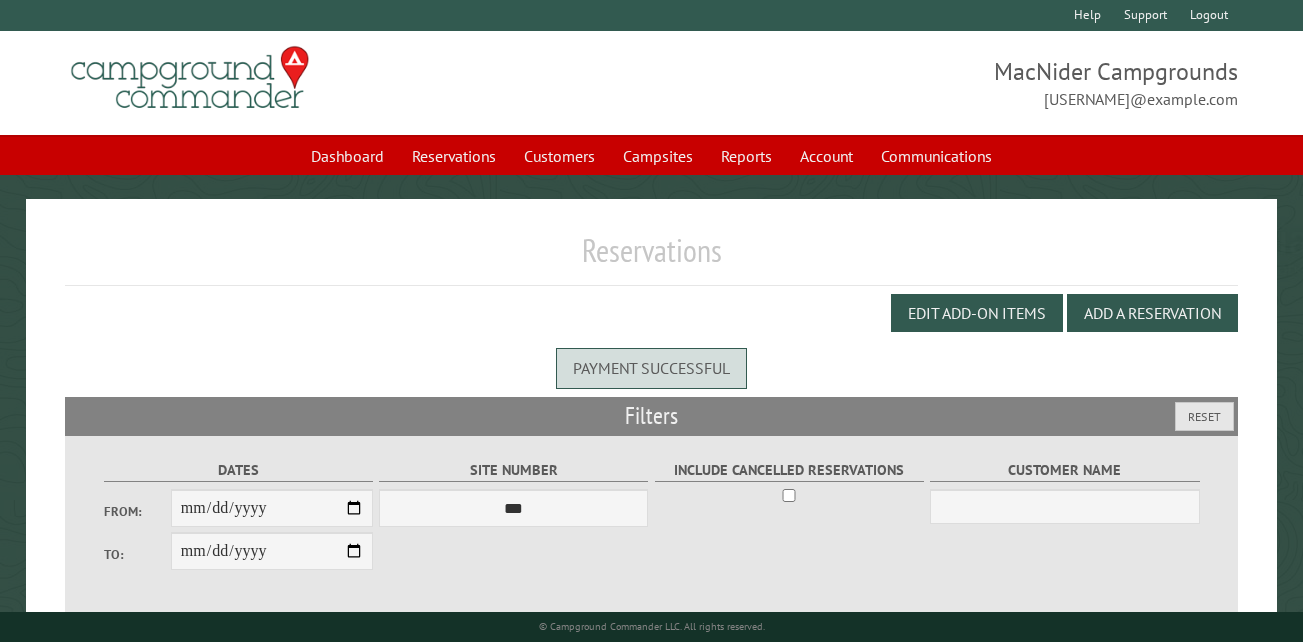 scroll, scrollTop: 0, scrollLeft: 0, axis: both 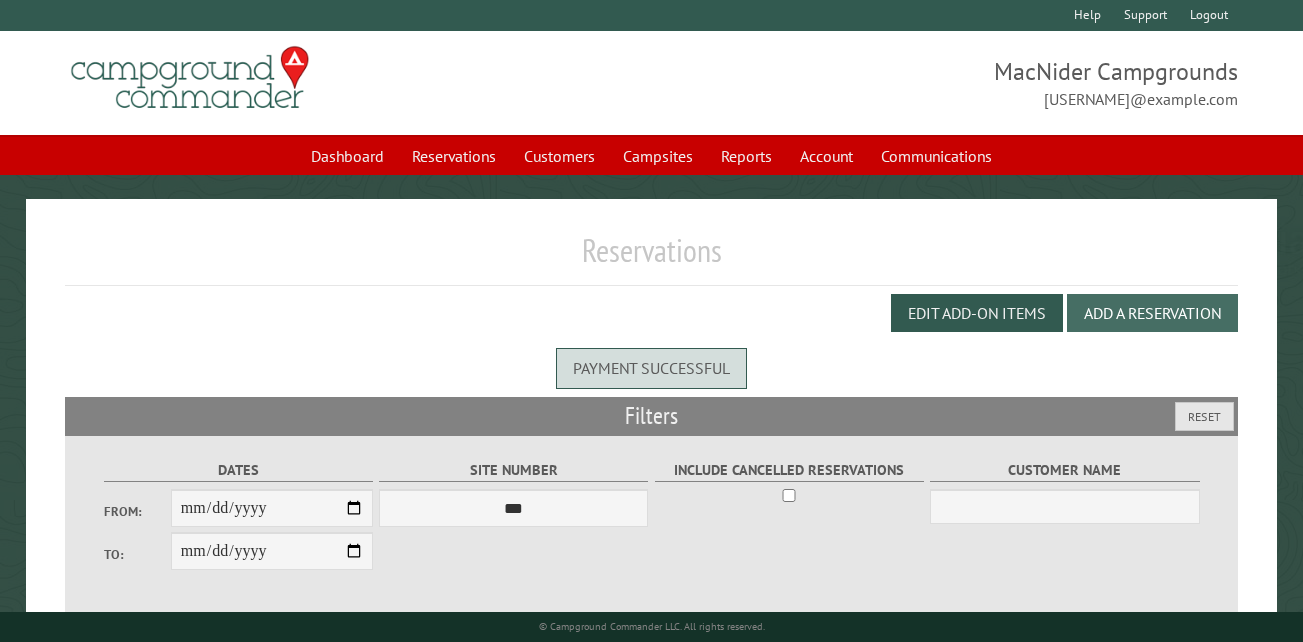 click on "Add a Reservation" at bounding box center [1152, 313] 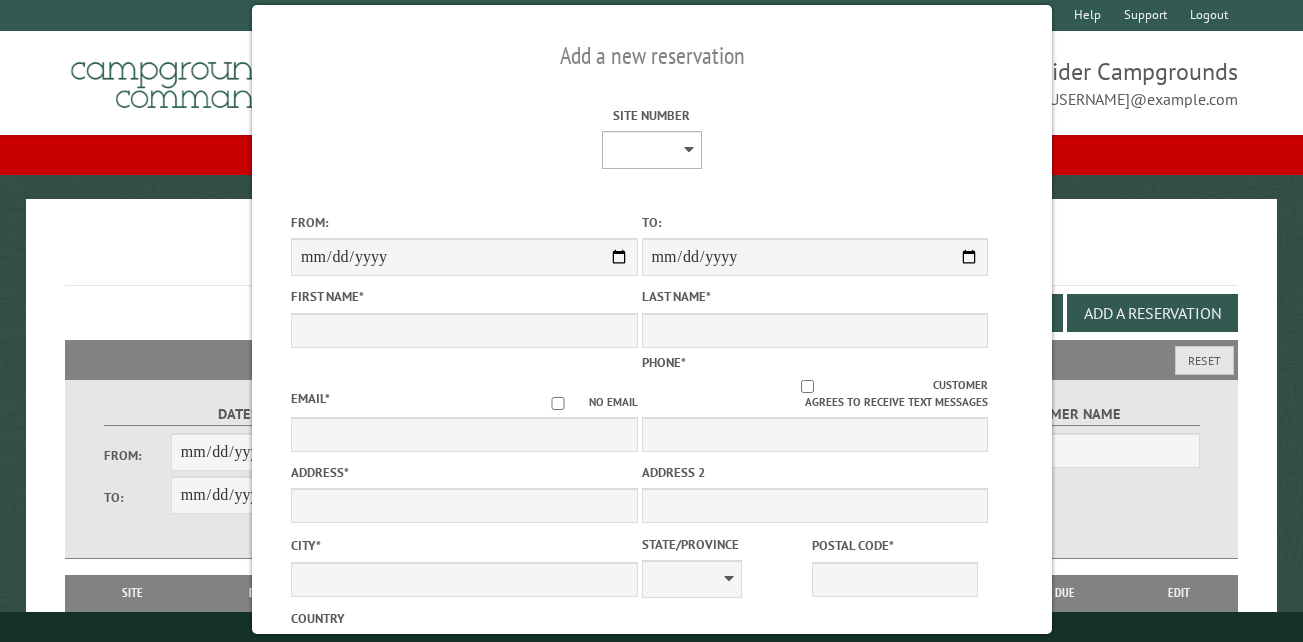 click on "** ** ** ** ** ** ** ** ** *** *** *** *** ** ** ** ** ** ** ** ** ** *** *** ** ** ** ** ** ** ********* ** ** ** ** ** ** ** ** ** *** *** *** *** *** *** ** ** ** ** ** ** ** ** ** *** *** *** *** *** *** ** ** ** ** ** ** ** ** ** ** ** ** ** ** ** ** ** ** ** ** ** ** ** ** *** *** *** *** *** ***" at bounding box center (651, 150) 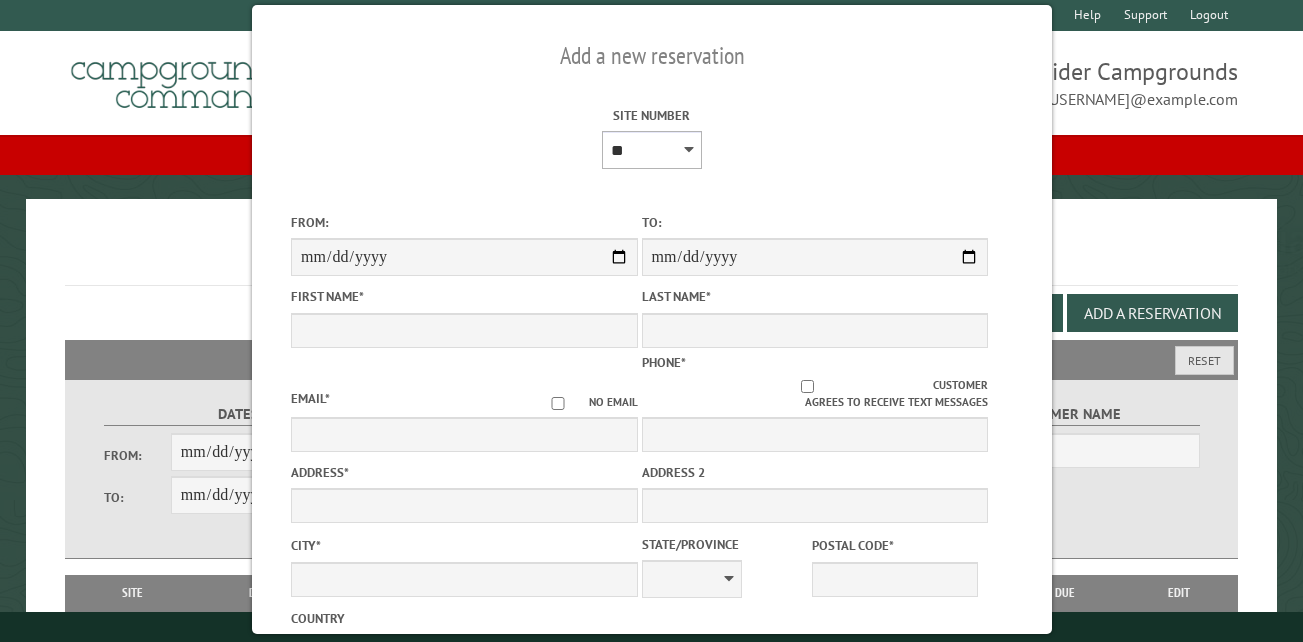 click on "** ** ** ** ** ** ** ** ** *** *** *** *** ** ** ** ** ** ** ** ** ** *** *** ** ** ** ** ** ** ********* ** ** ** ** ** ** ** ** ** *** *** *** *** *** *** ** ** ** ** ** ** ** ** ** *** *** *** *** *** *** ** ** ** ** ** ** ** ** ** ** ** ** ** ** ** ** ** ** ** ** ** ** ** ** *** *** *** *** *** ***" at bounding box center (651, 150) 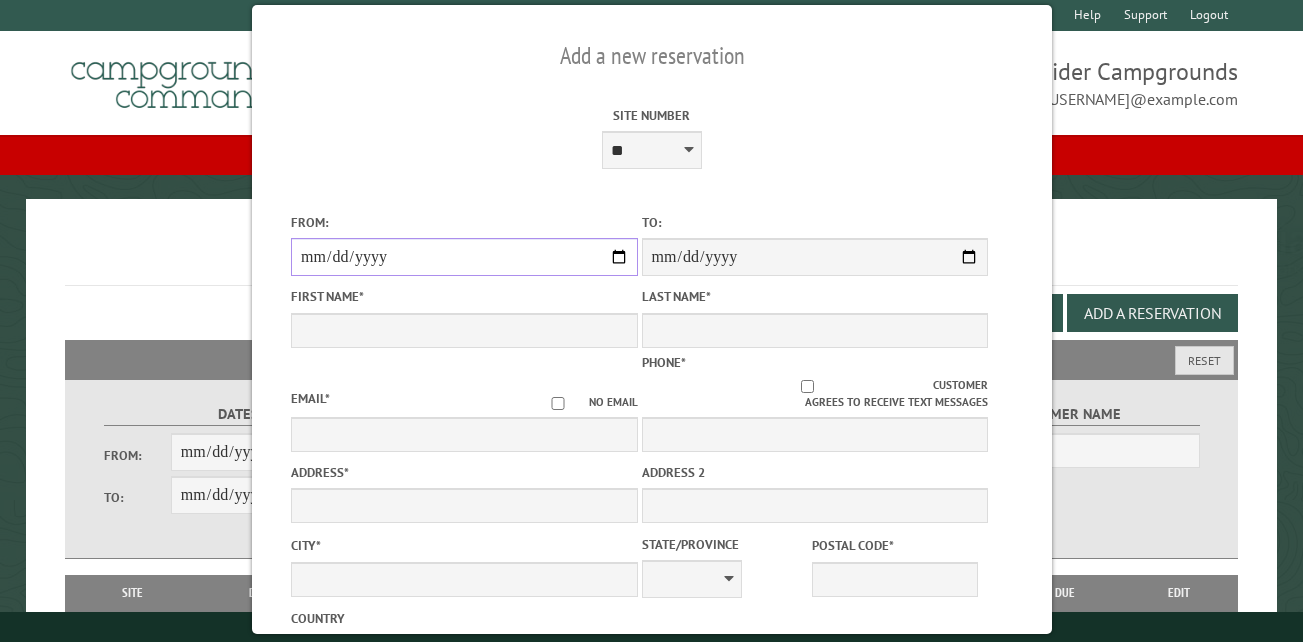 click on "From:" at bounding box center [464, 257] 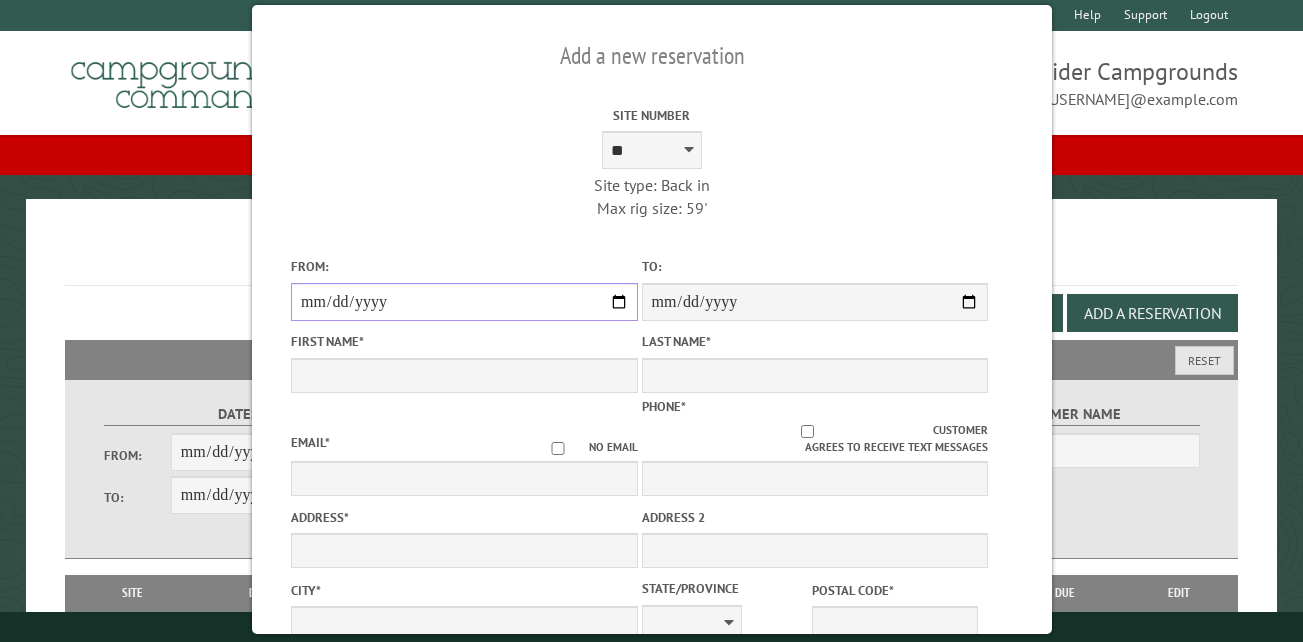 type on "*****" 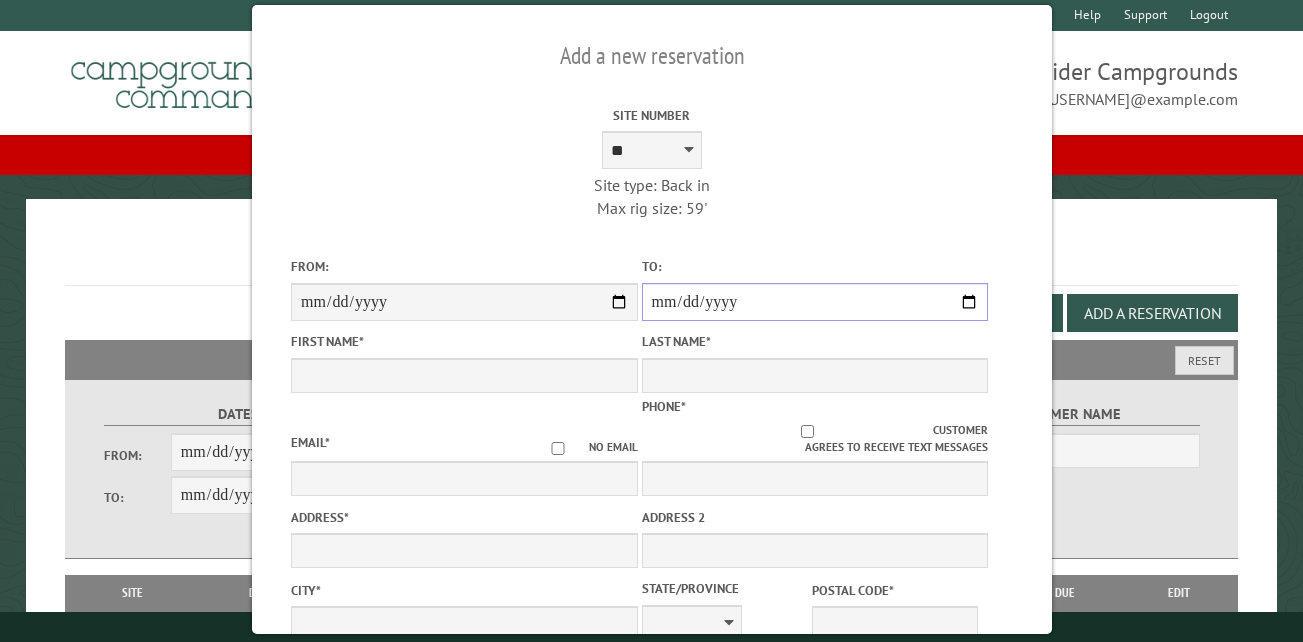 click on "**********" at bounding box center (814, 302) 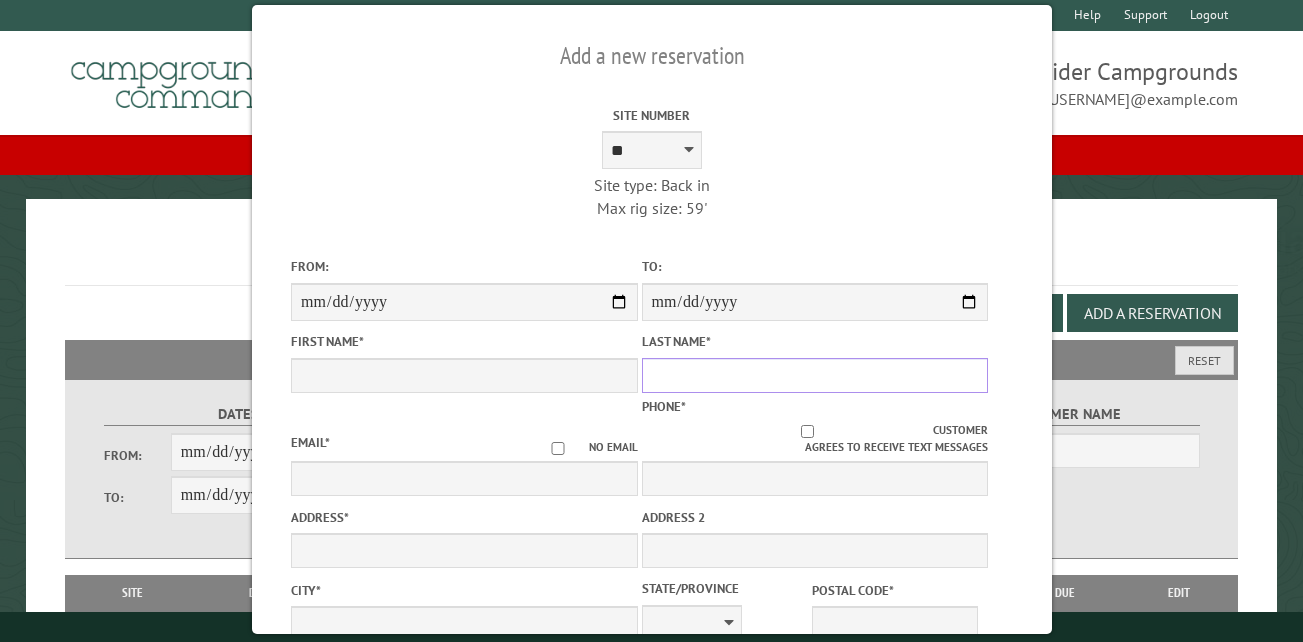 click on "Last Name *" at bounding box center [814, 375] 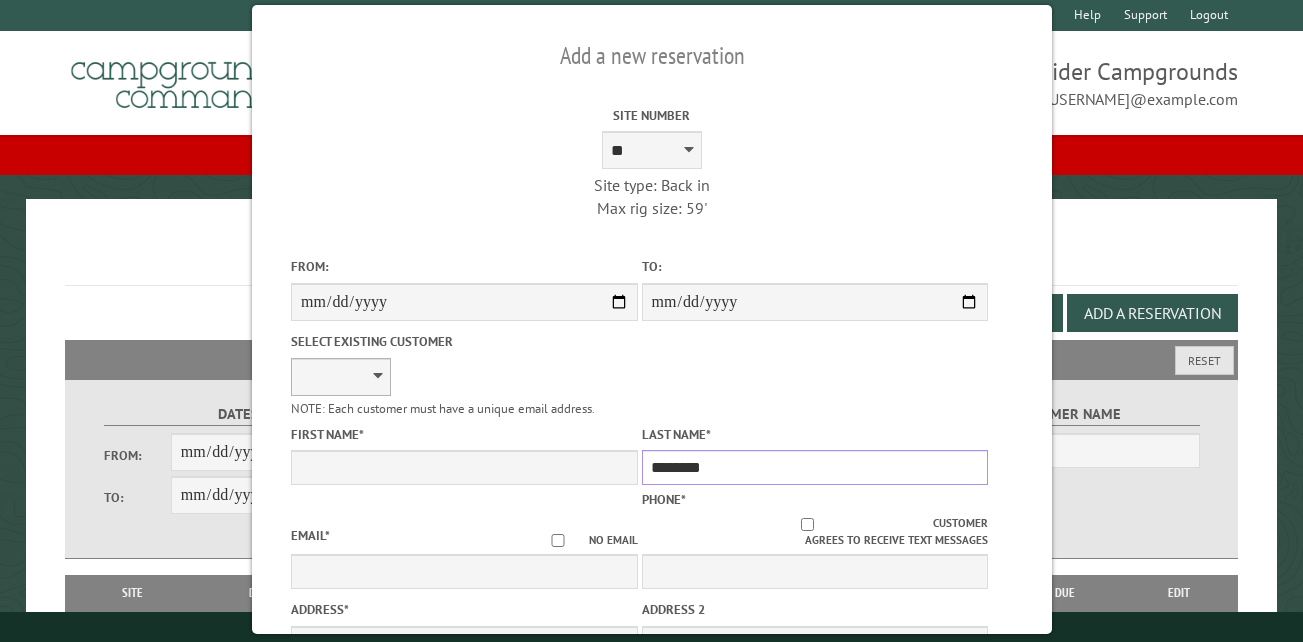 type on "********" 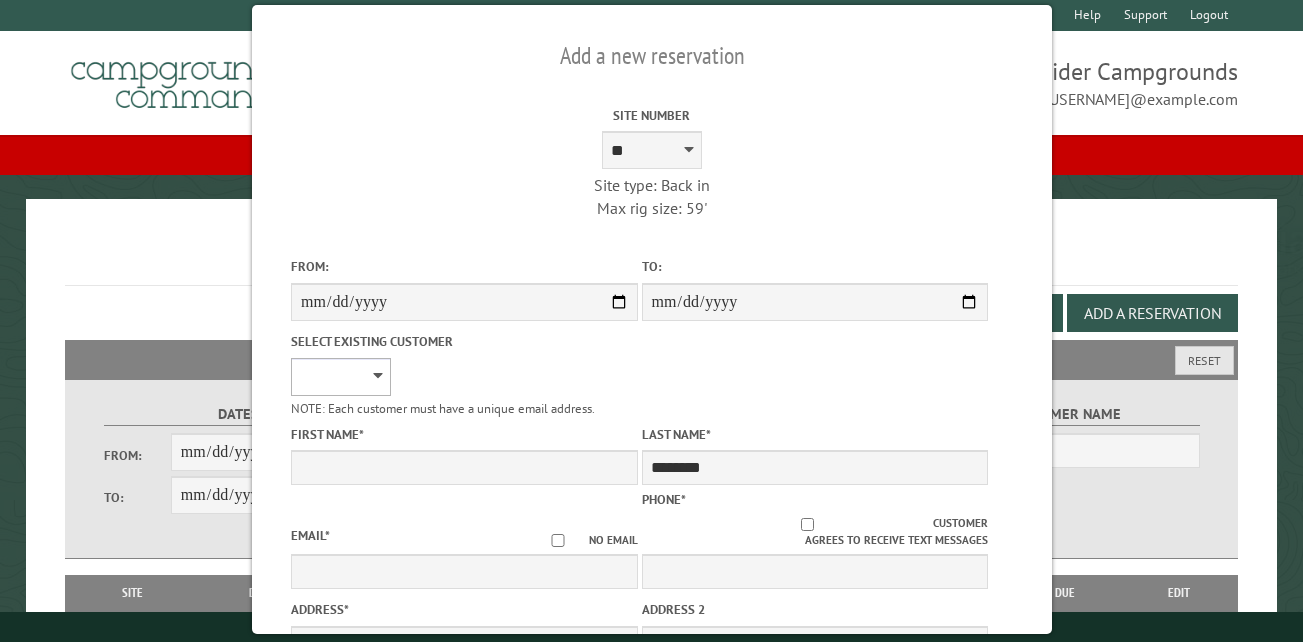 click on "**********" at bounding box center [341, 377] 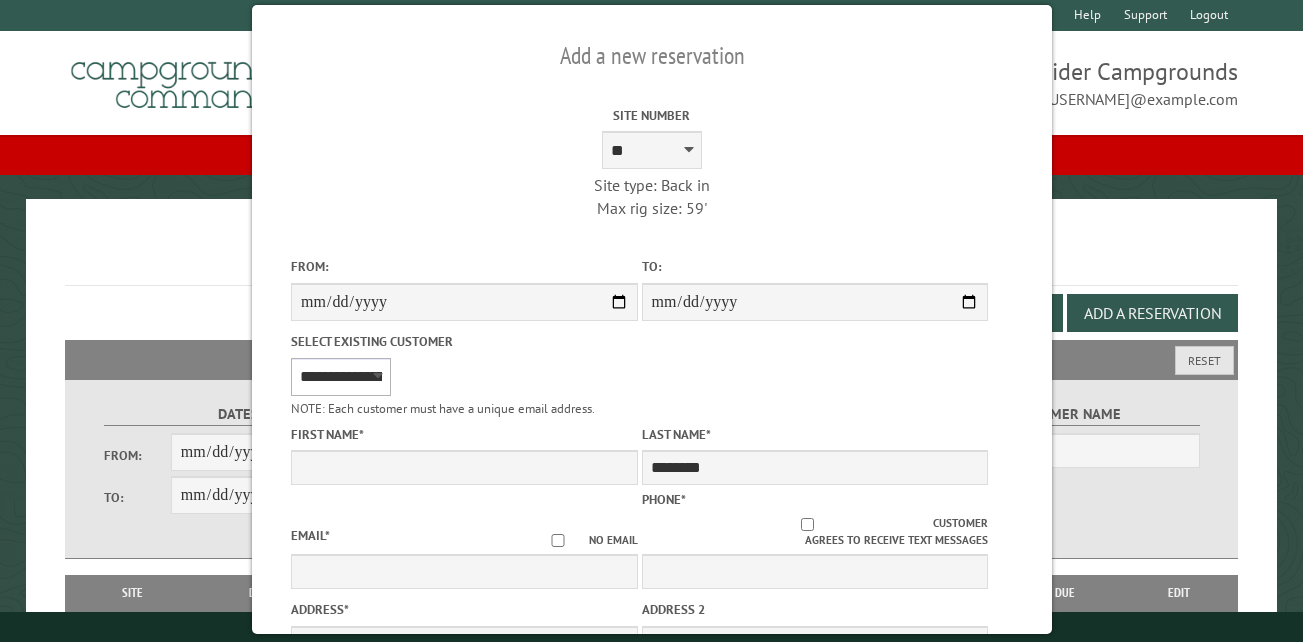 click on "**********" at bounding box center [341, 377] 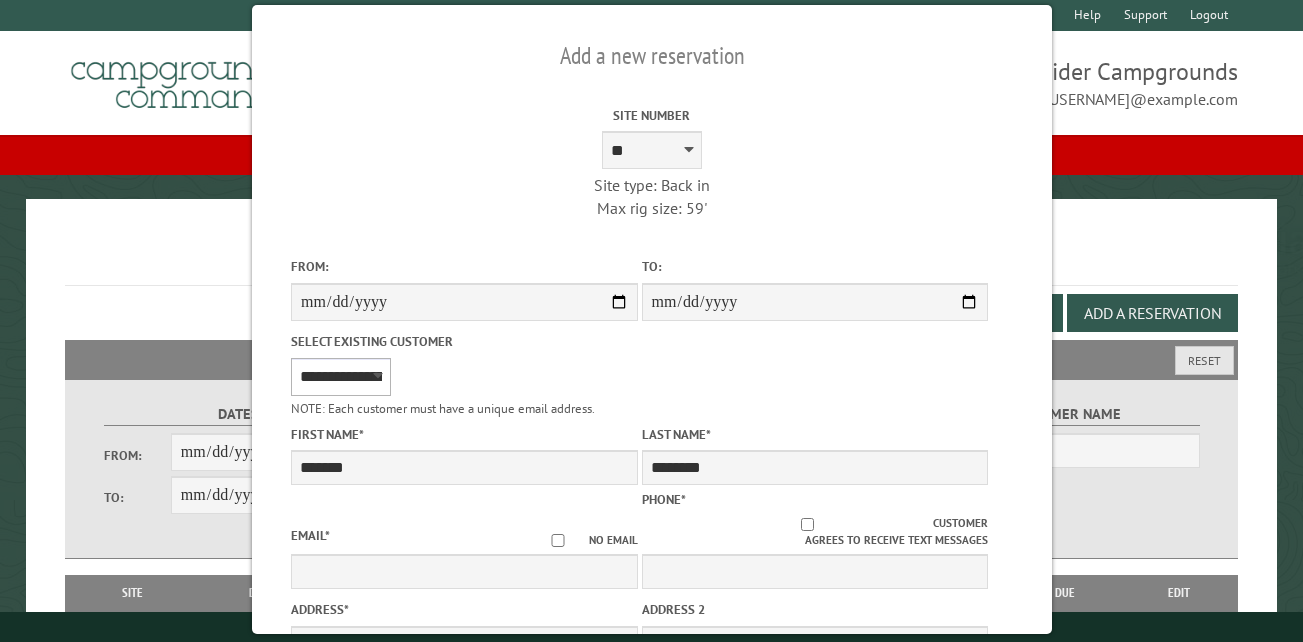 type on "**********" 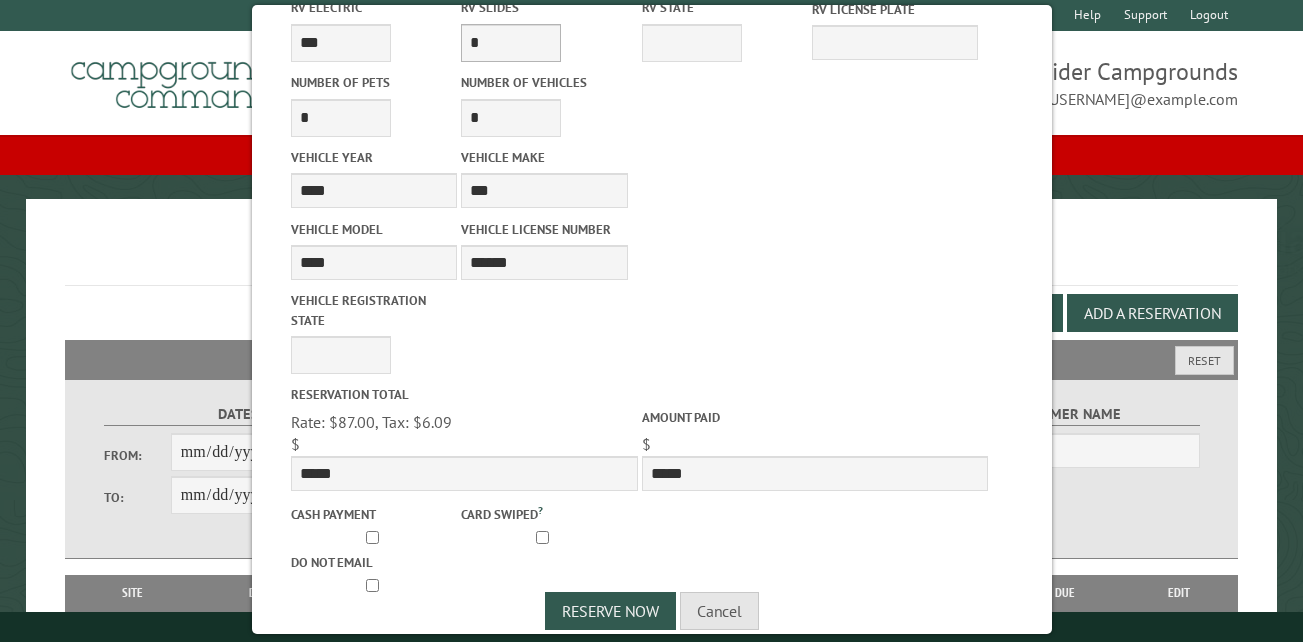 scroll, scrollTop: 923, scrollLeft: 0, axis: vertical 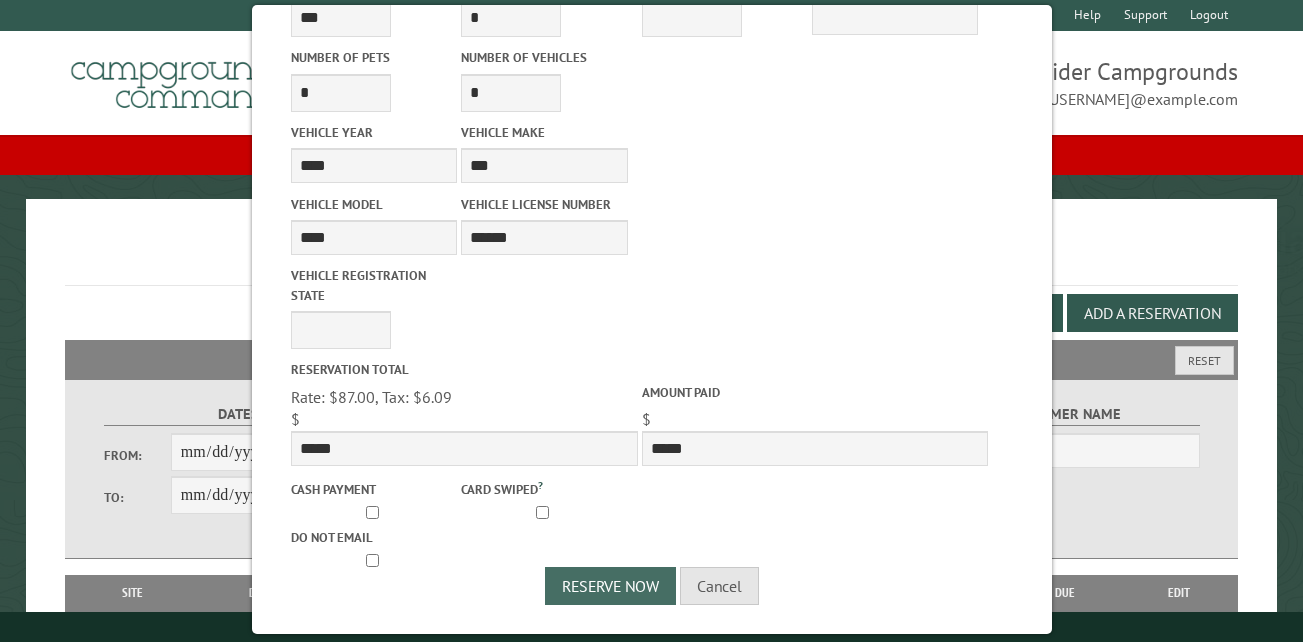 click on "Reserve Now" at bounding box center (610, 586) 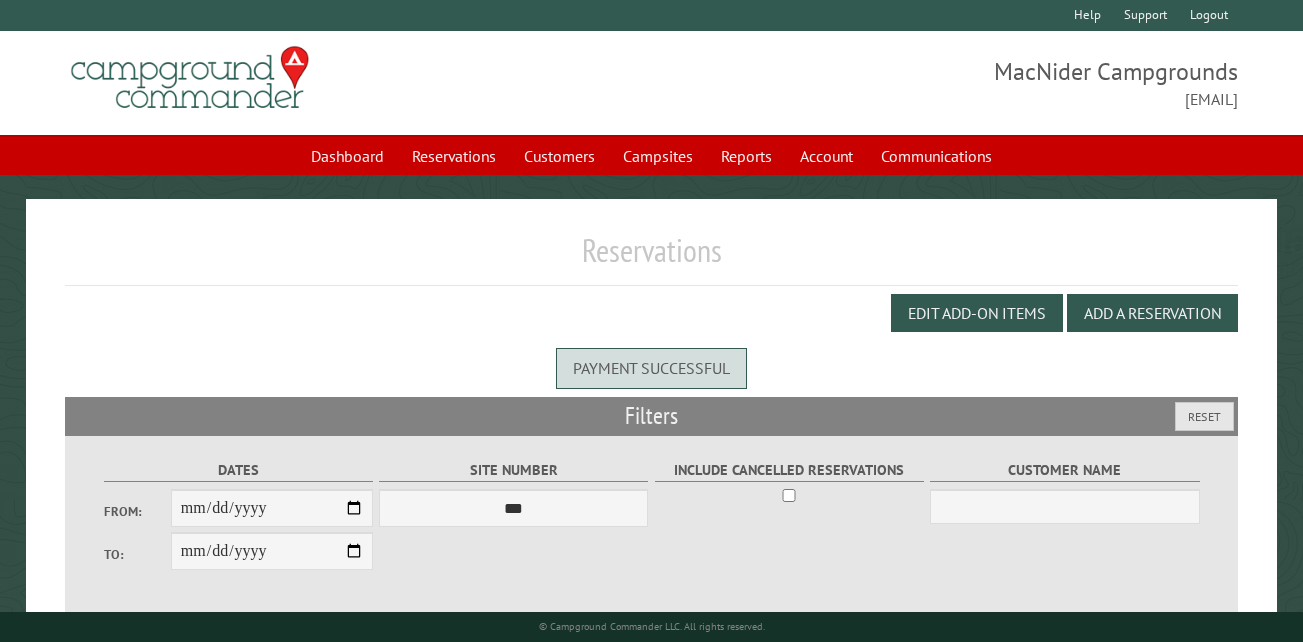scroll, scrollTop: 0, scrollLeft: 0, axis: both 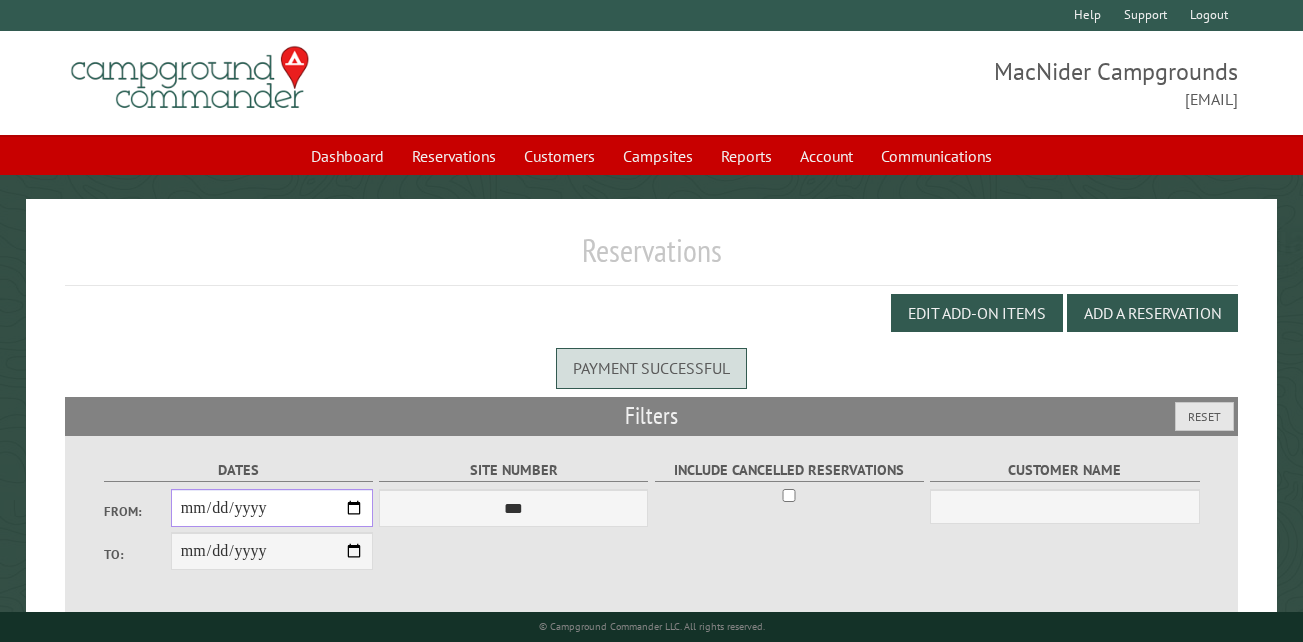 click on "From:" at bounding box center [272, 508] 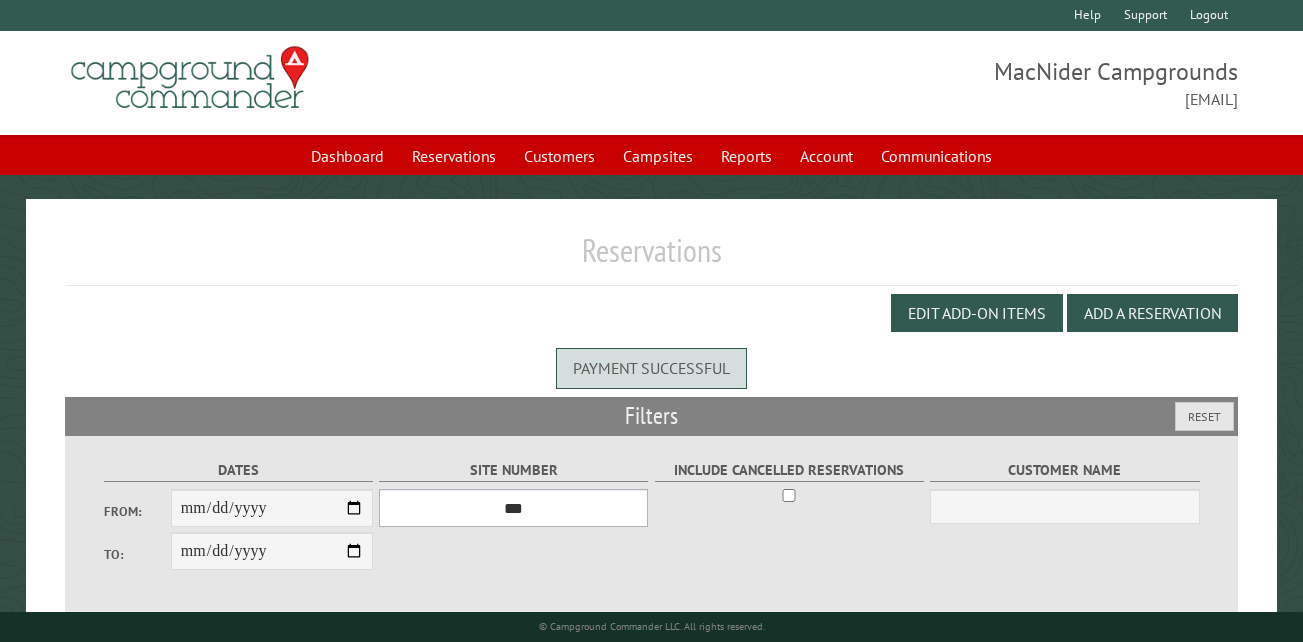 click on "*** ** ** ** ** ** ** ** ** ** *** *** *** *** ** ** ** ** ** ** ** ** ** *** *** ** ** ** ** ** ** ********* ** ** ** ** ** ** ** ** ** *** *** *** *** *** *** ** ** ** ** ** ** ** ** ** *** *** *** *** *** *** ** ** ** ** ** ** ** ** ** ** ** ** ** ** ** ** ** ** ** ** ** ** ** ** *** *** *** *** *** ***" at bounding box center (513, 508) 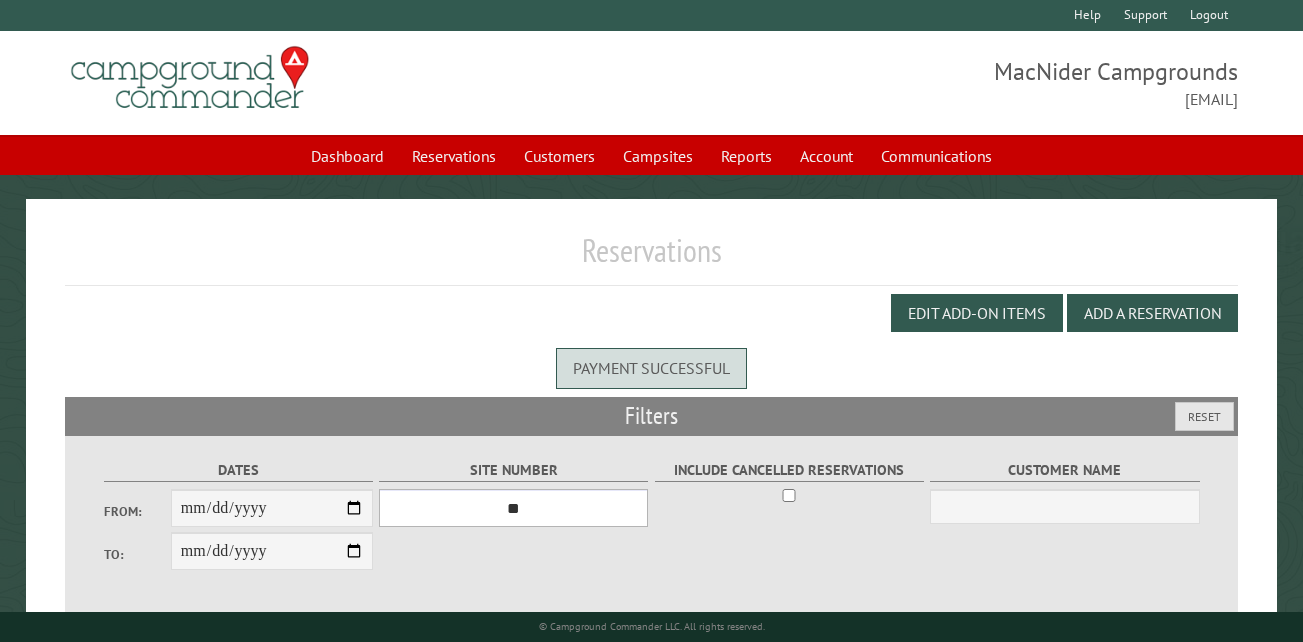 click on "*** ** ** ** ** ** ** ** ** ** *** *** *** *** ** ** ** ** ** ** ** ** ** *** *** ** ** ** ** ** ** ********* ** ** ** ** ** ** ** ** ** *** *** *** *** *** *** ** ** ** ** ** ** ** ** ** *** *** *** *** *** *** ** ** ** ** ** ** ** ** ** ** ** ** ** ** ** ** ** ** ** ** ** ** ** ** *** *** *** *** *** ***" at bounding box center (513, 508) 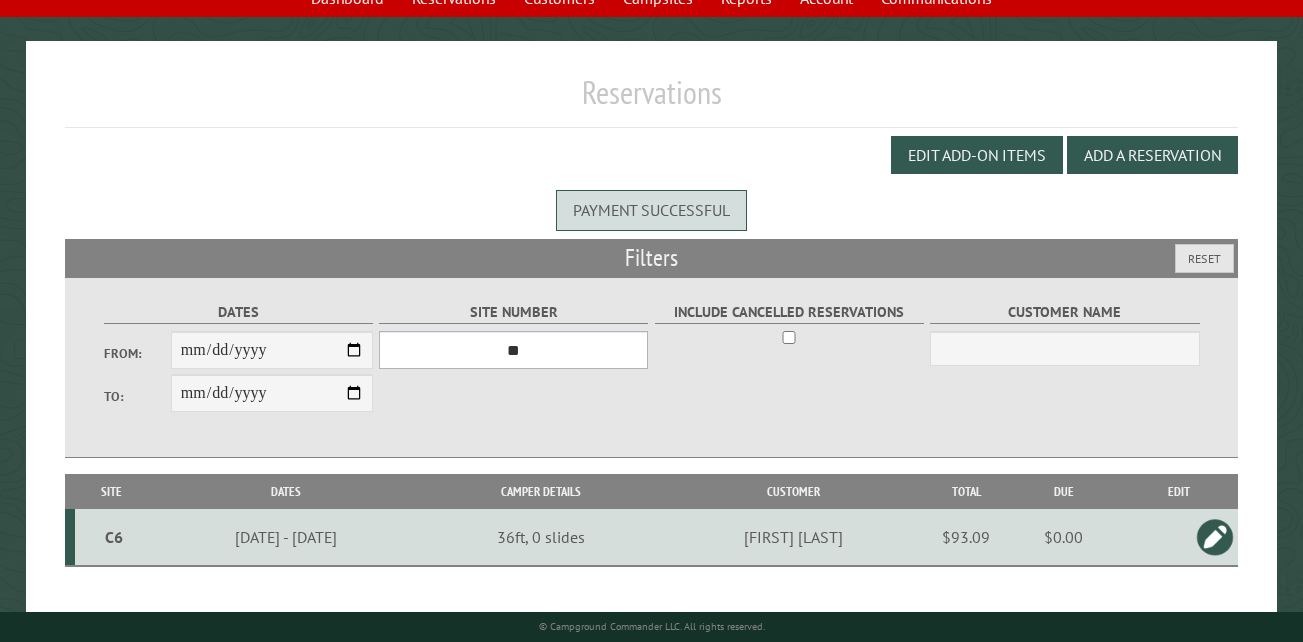 scroll, scrollTop: 189, scrollLeft: 0, axis: vertical 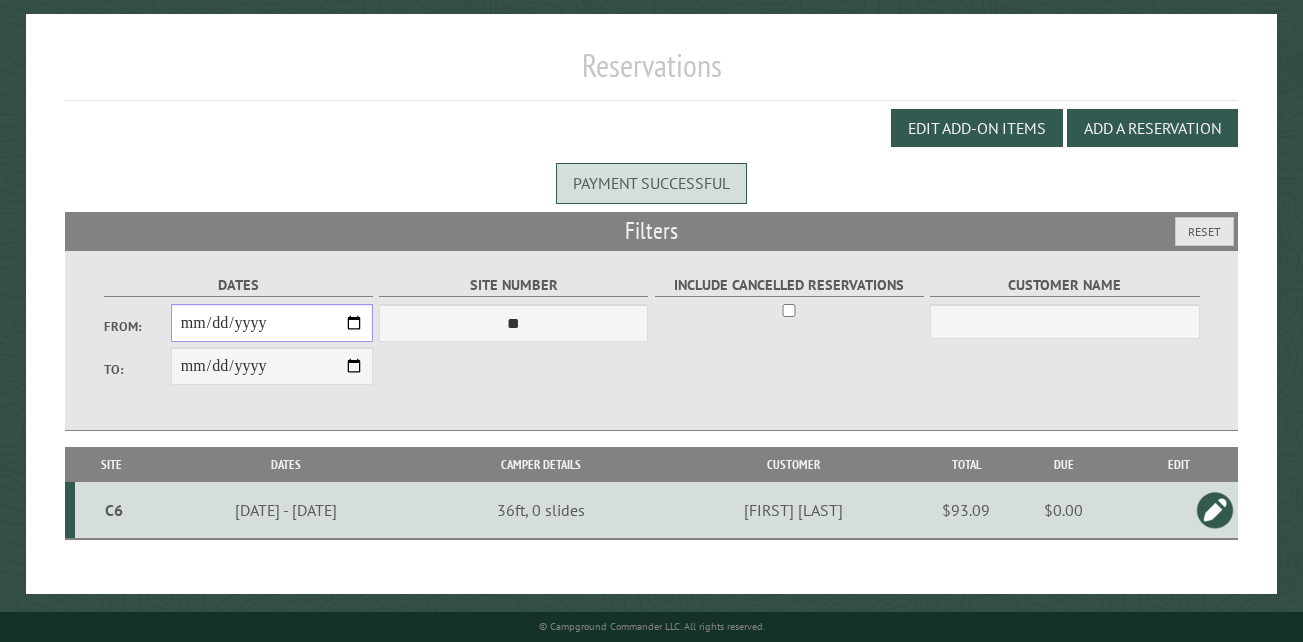 click on "**********" at bounding box center (272, 323) 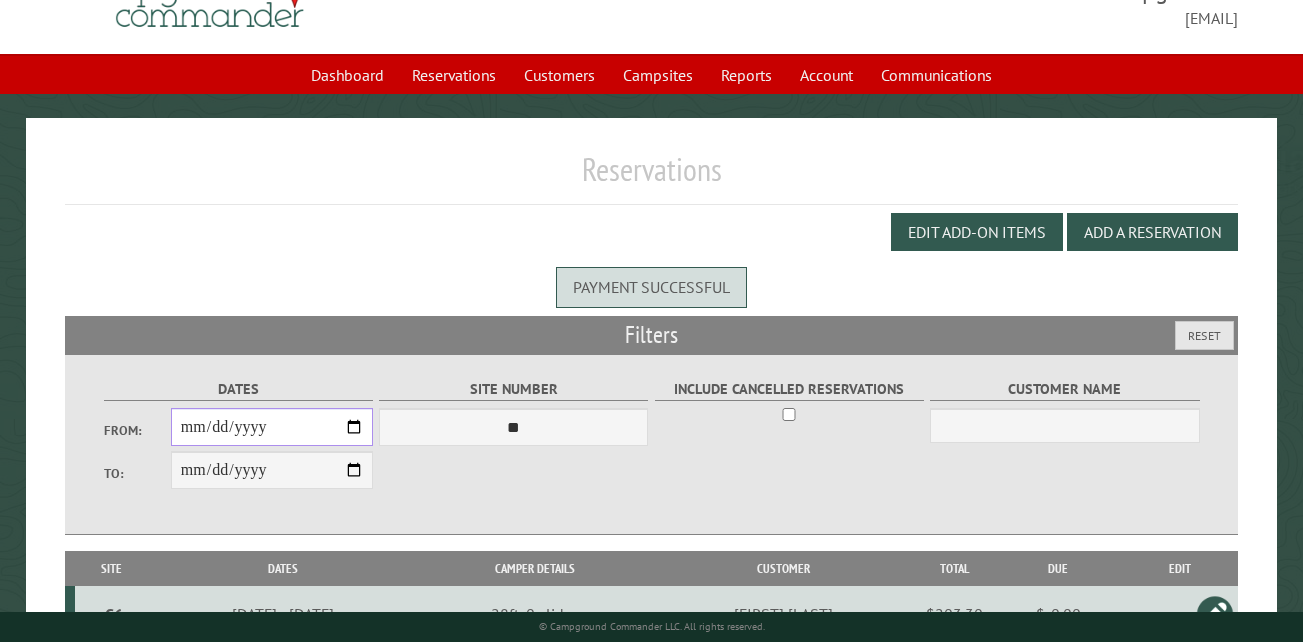 scroll, scrollTop: 0, scrollLeft: 0, axis: both 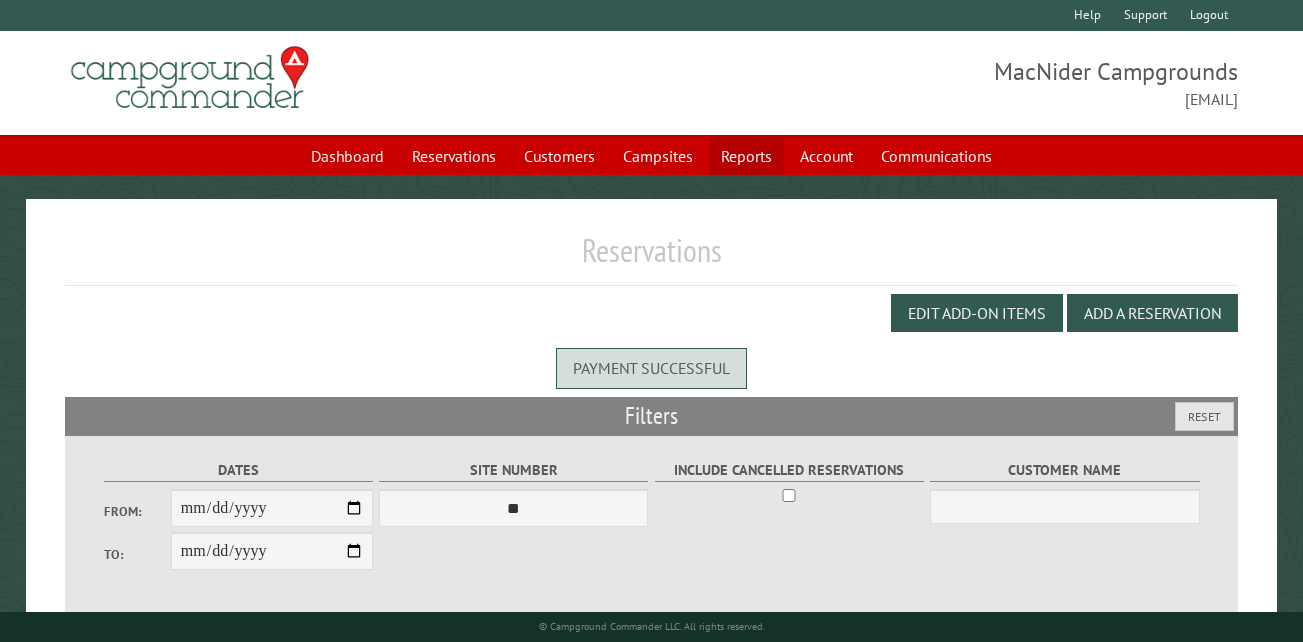 click on "Reports" at bounding box center (746, 156) 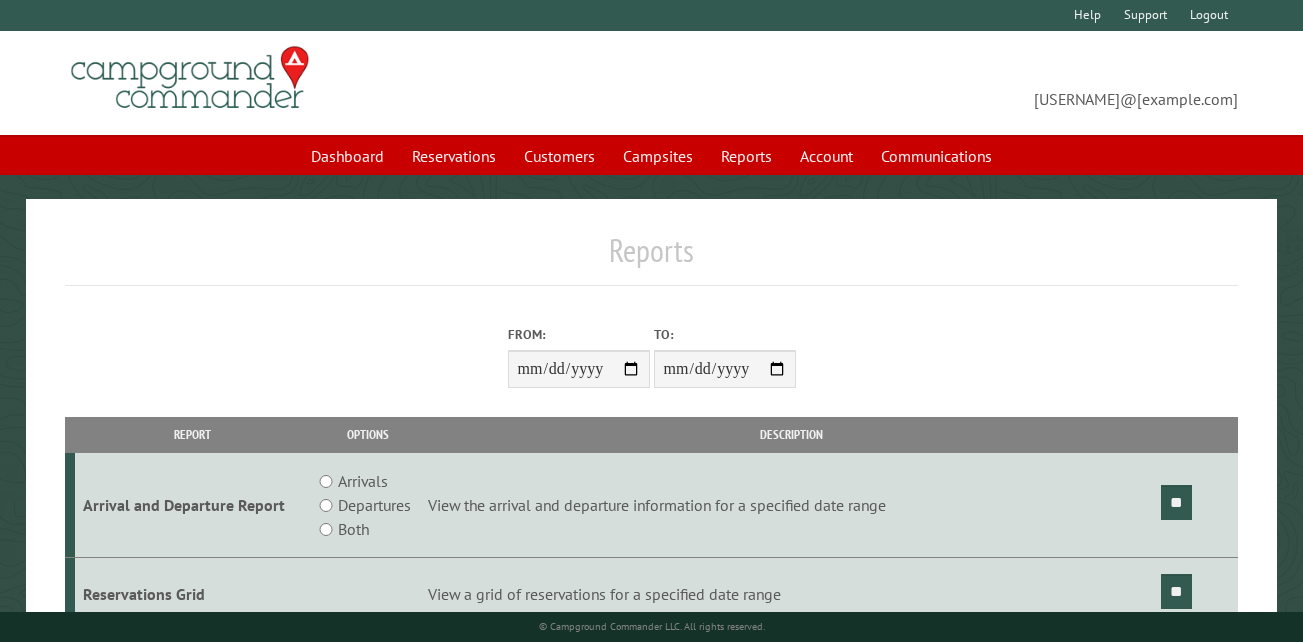 scroll, scrollTop: 0, scrollLeft: 0, axis: both 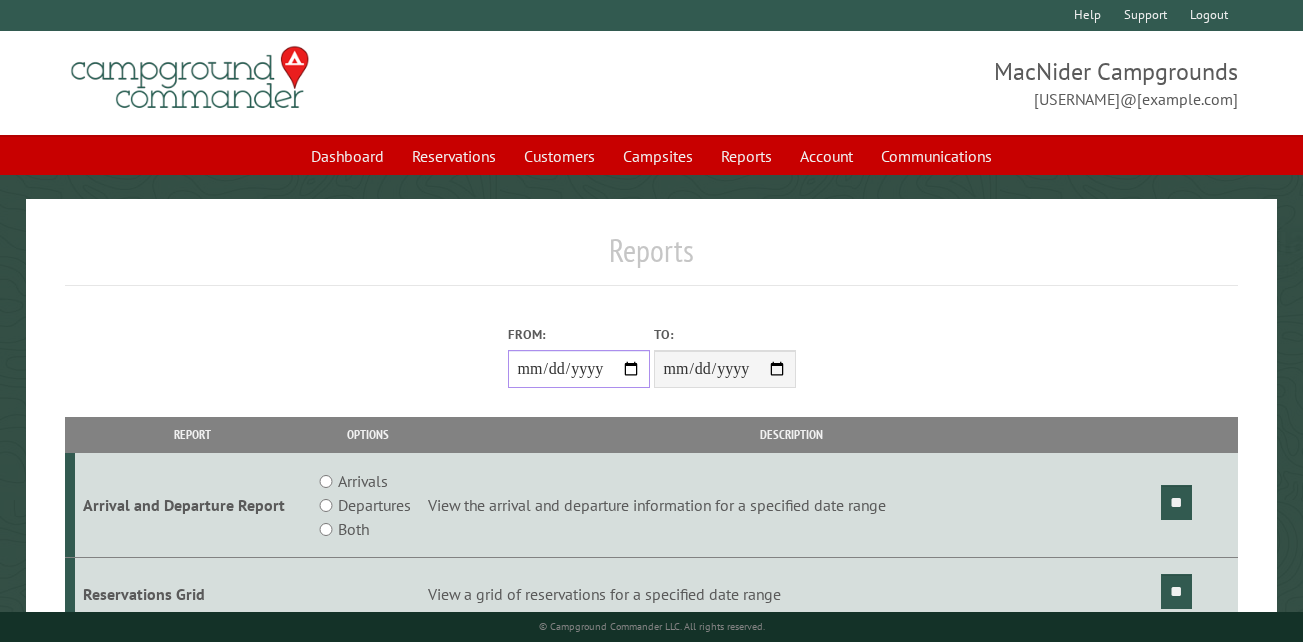 click on "From:" at bounding box center [579, 369] 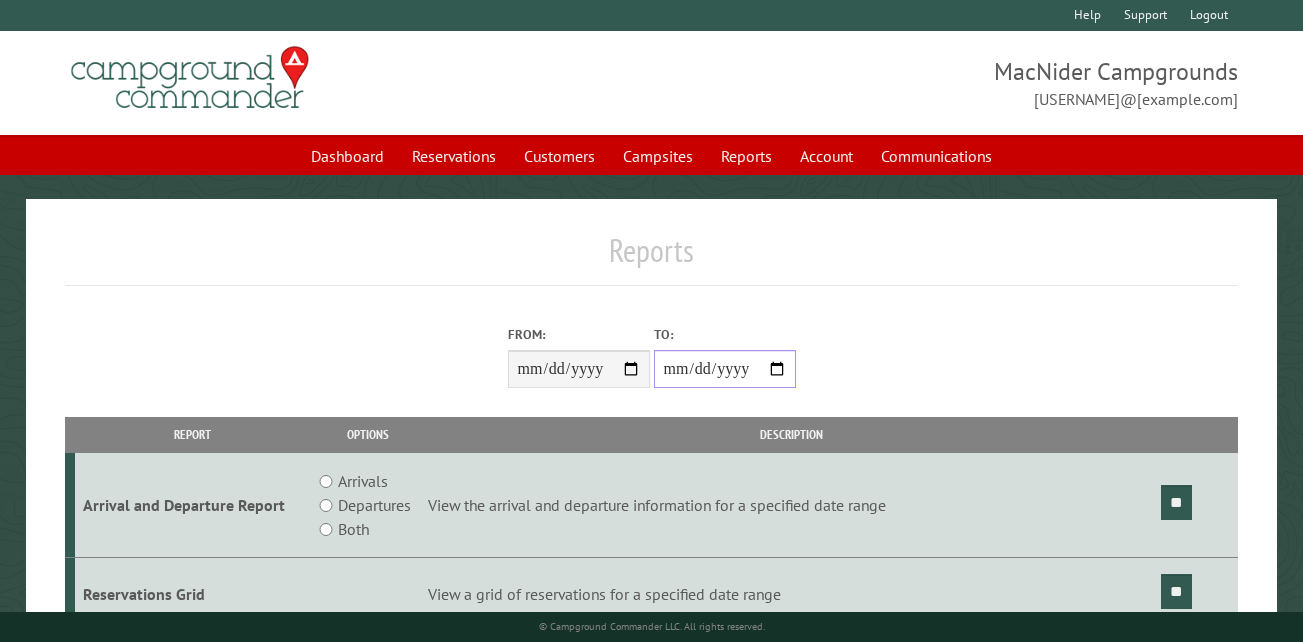 click on "**********" at bounding box center [725, 369] 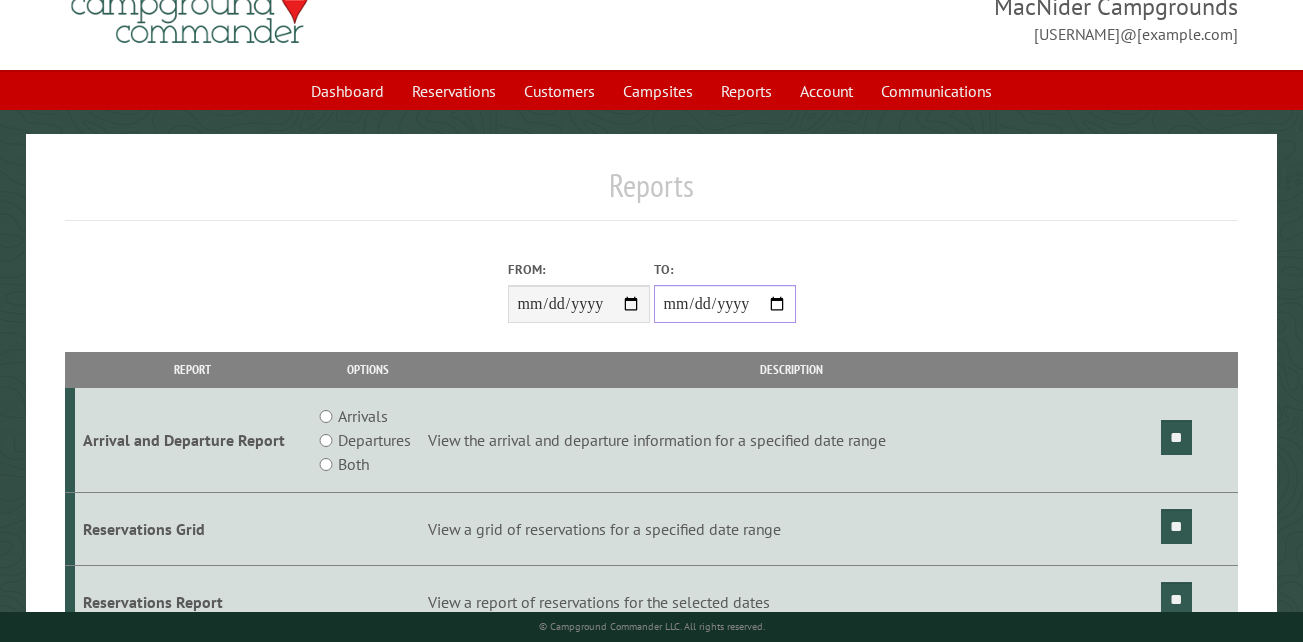 scroll, scrollTop: 100, scrollLeft: 0, axis: vertical 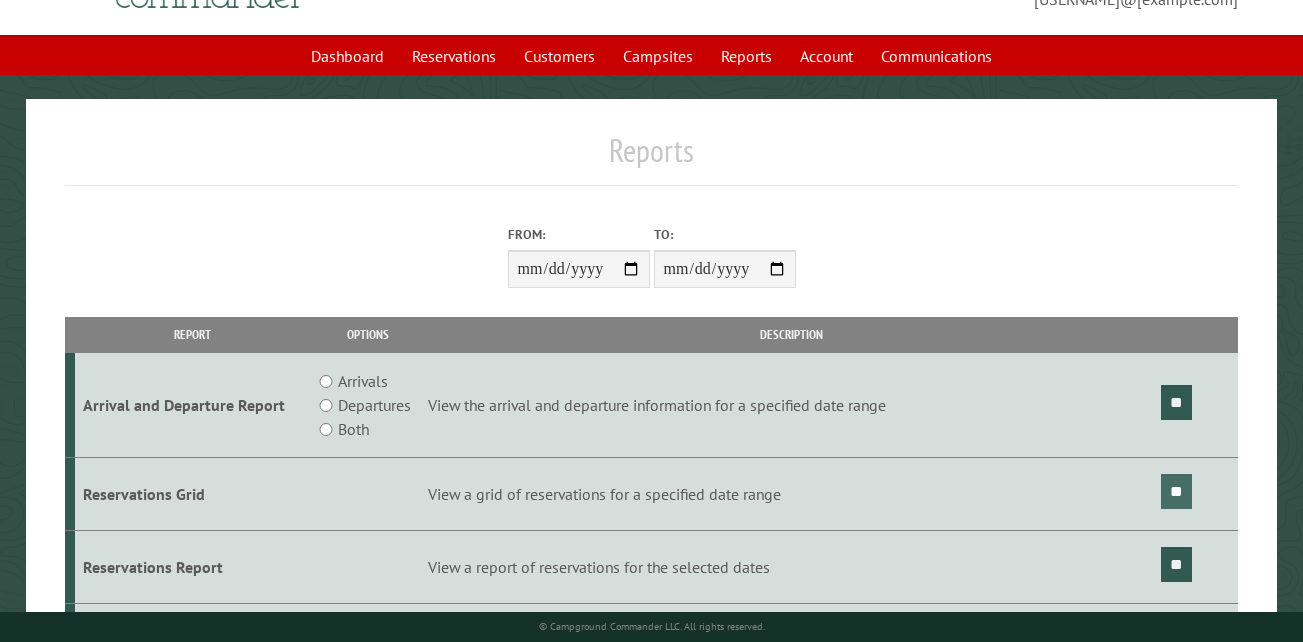 click on "**" at bounding box center (1176, 491) 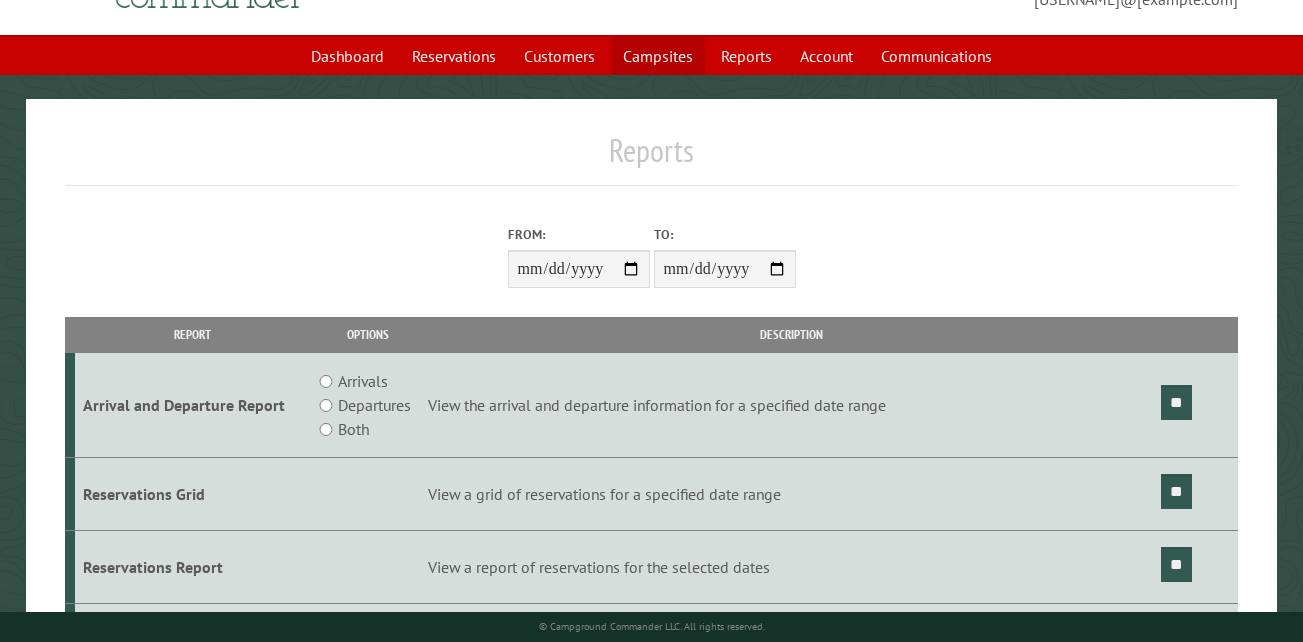 click on "Campsites" at bounding box center [658, 56] 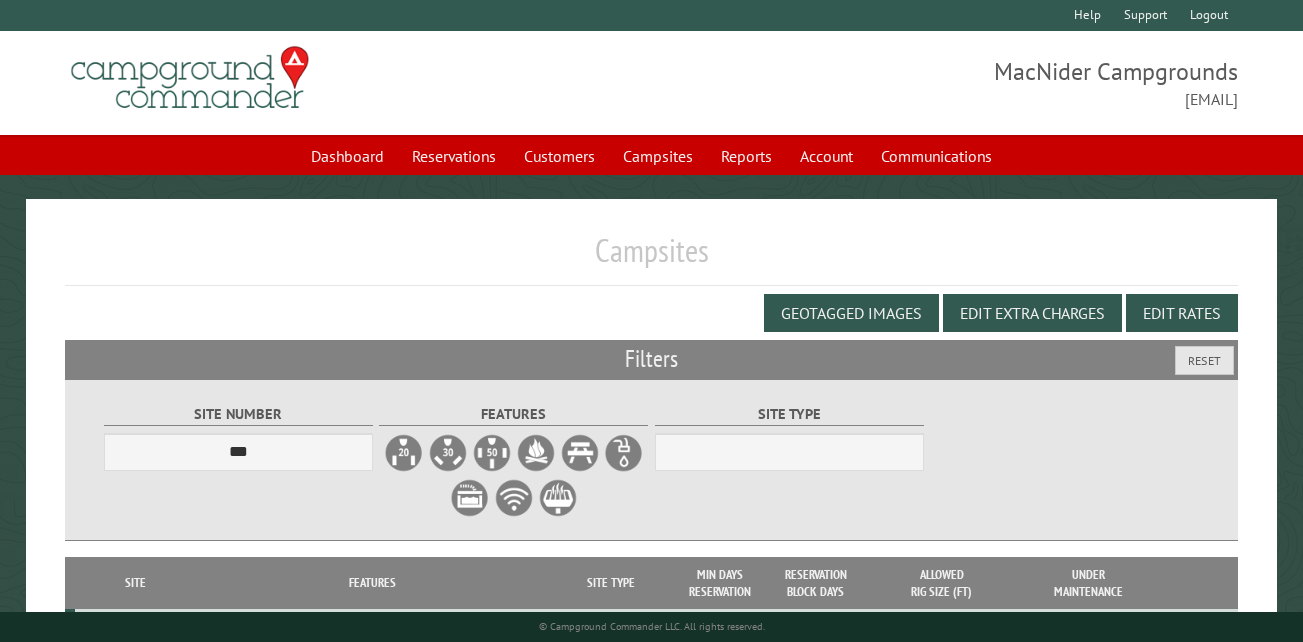scroll, scrollTop: 0, scrollLeft: 0, axis: both 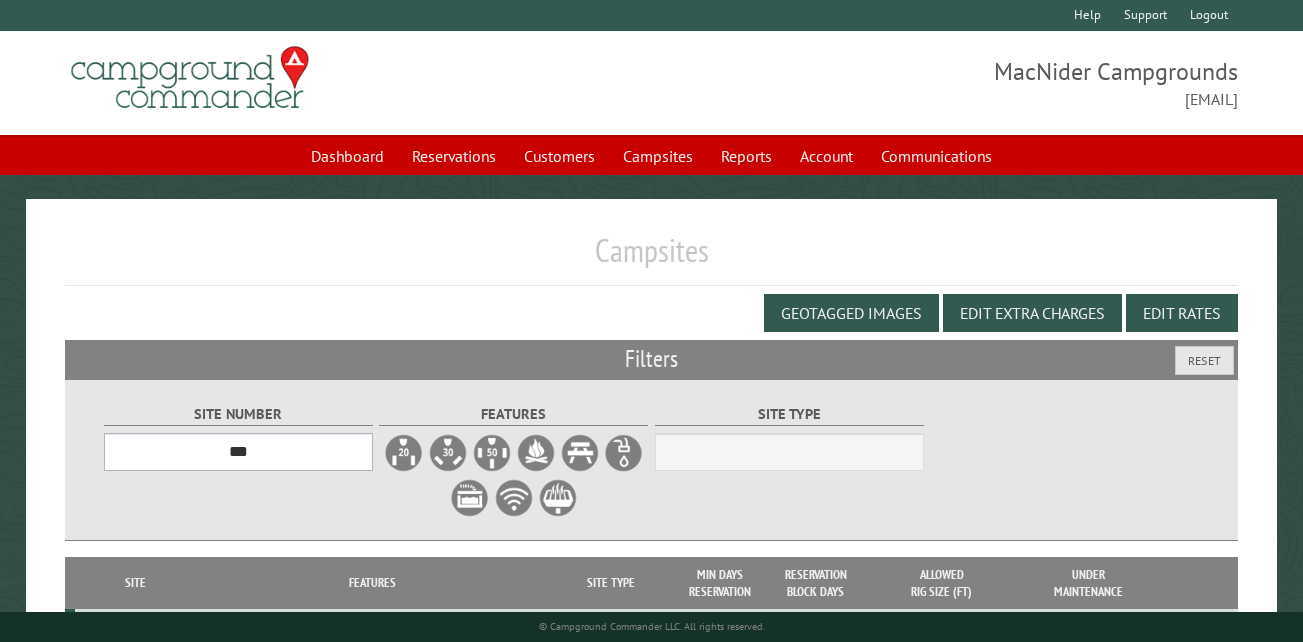 click on "*** ** ** ** ** ** ** ** ** ** *** *** *** *** ** ** ** ** ** ** ** ** ** *** *** ** ** ** ** ** ** ********* ** ** ** ** ** ** ** ** ** *** *** *** *** *** *** ** ** ** ** ** ** ** ** ** *** *** *** *** *** *** ** ** ** ** ** ** ** ** ** ** ** ** ** ** ** ** ** ** ** ** ** ** ** ** *** *** *** *** *** ***" at bounding box center (238, 452) 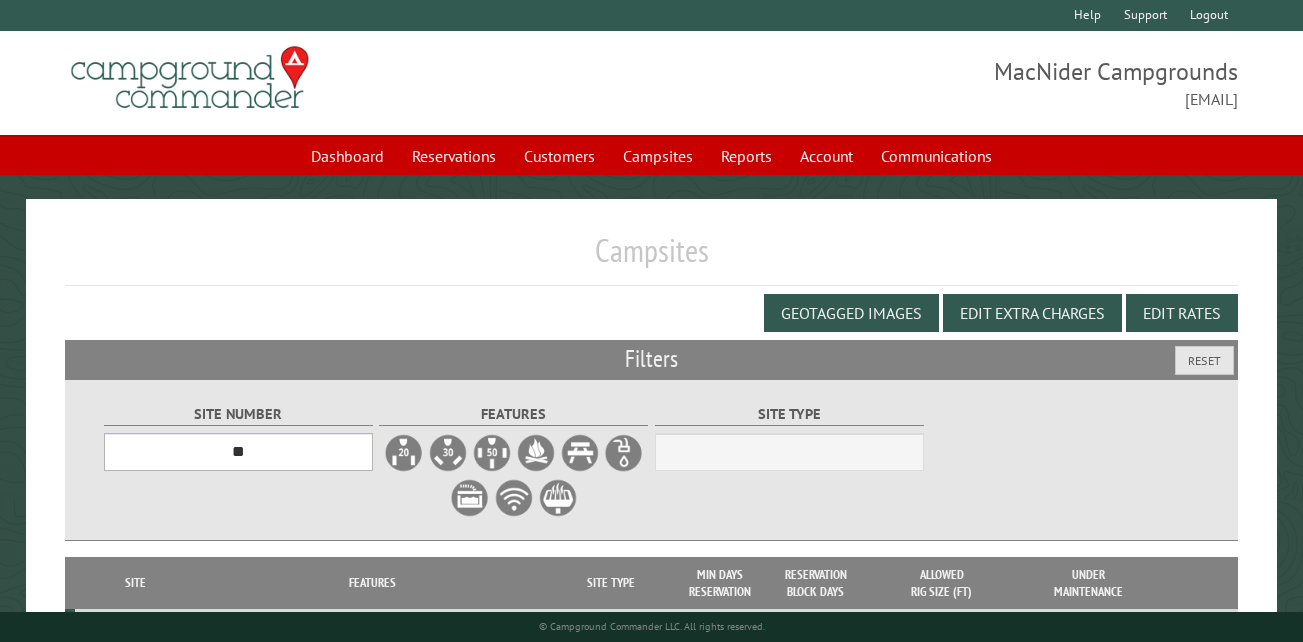 click on "*** ** ** ** ** ** ** ** ** ** *** *** *** *** ** ** ** ** ** ** ** ** ** *** *** ** ** ** ** ** ** ********* ** ** ** ** ** ** ** ** ** *** *** *** *** *** *** ** ** ** ** ** ** ** ** ** *** *** *** *** *** *** ** ** ** ** ** ** ** ** ** ** ** ** ** ** ** ** ** ** ** ** ** ** ** ** *** *** *** *** *** ***" at bounding box center [238, 452] 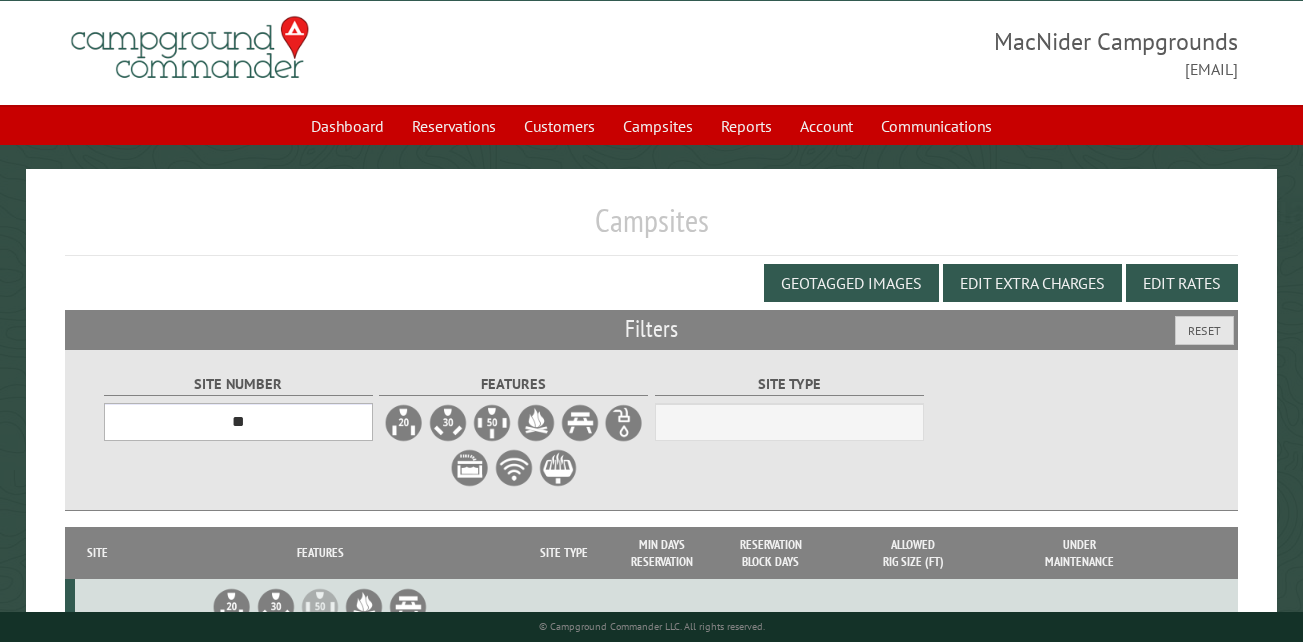 scroll, scrollTop: 0, scrollLeft: 0, axis: both 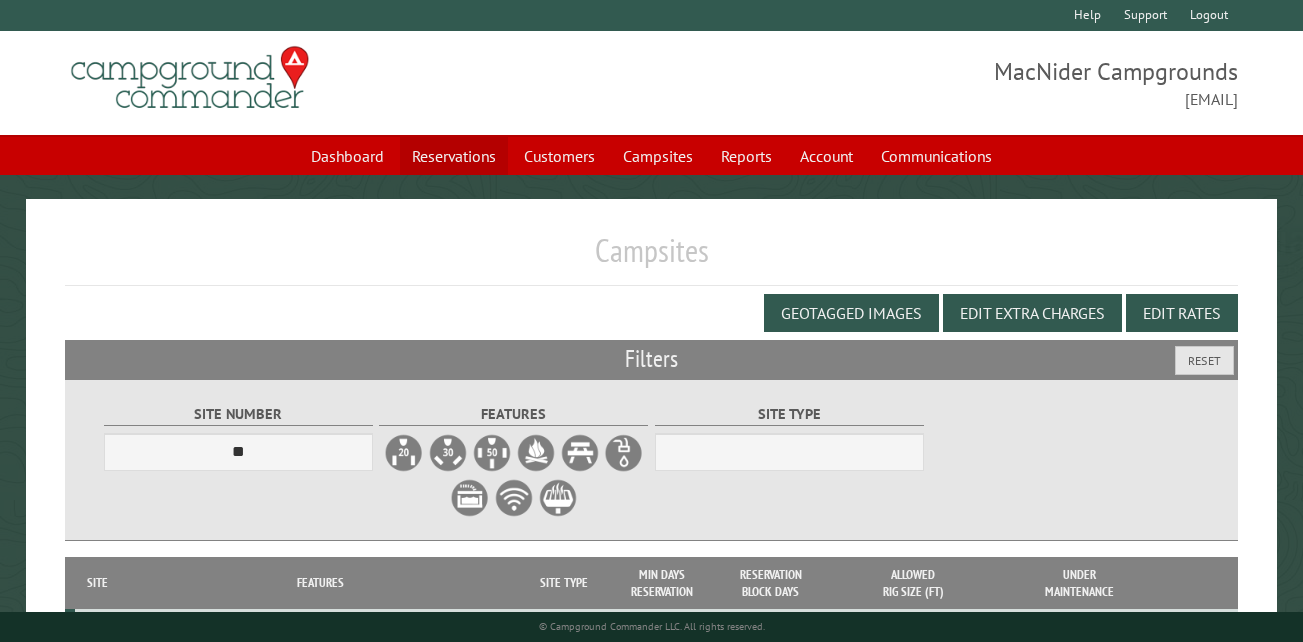 click on "Reservations" at bounding box center [454, 156] 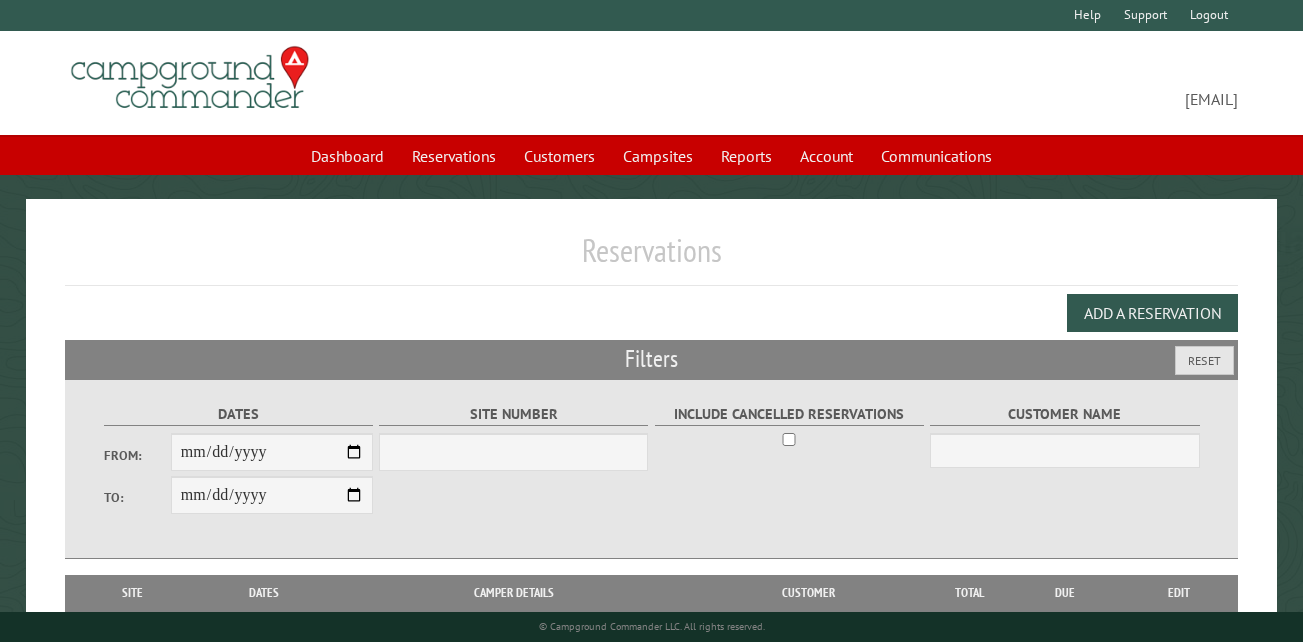 scroll, scrollTop: 0, scrollLeft: 0, axis: both 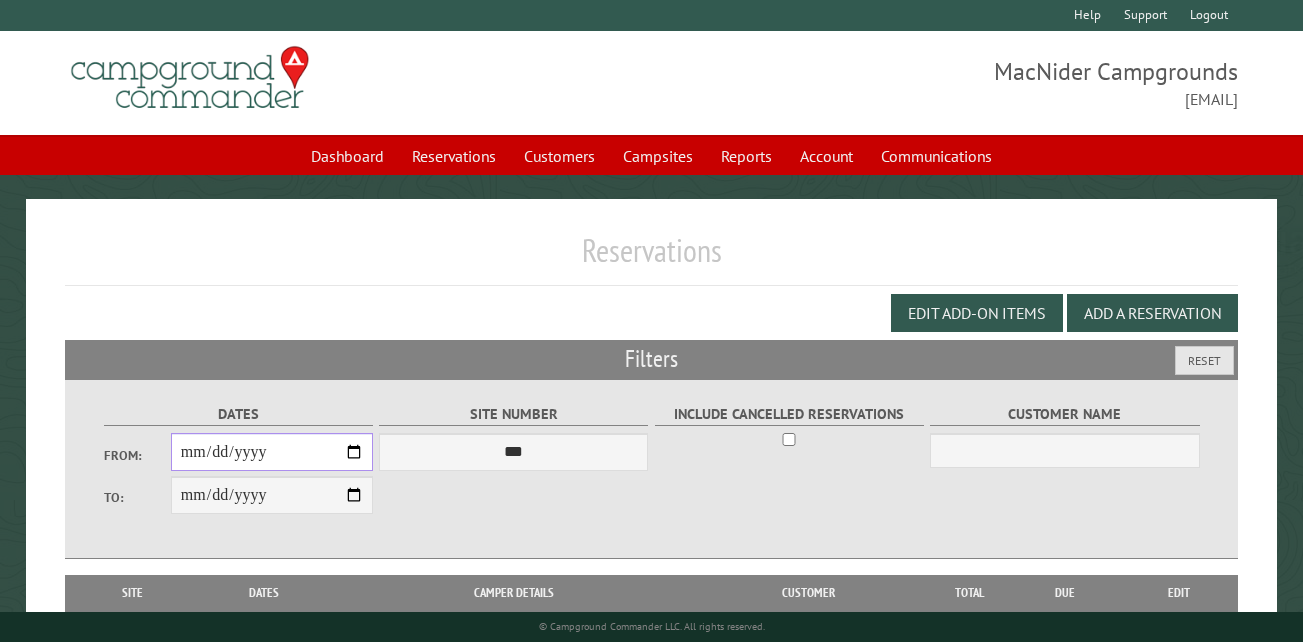 click on "From:" at bounding box center (272, 452) 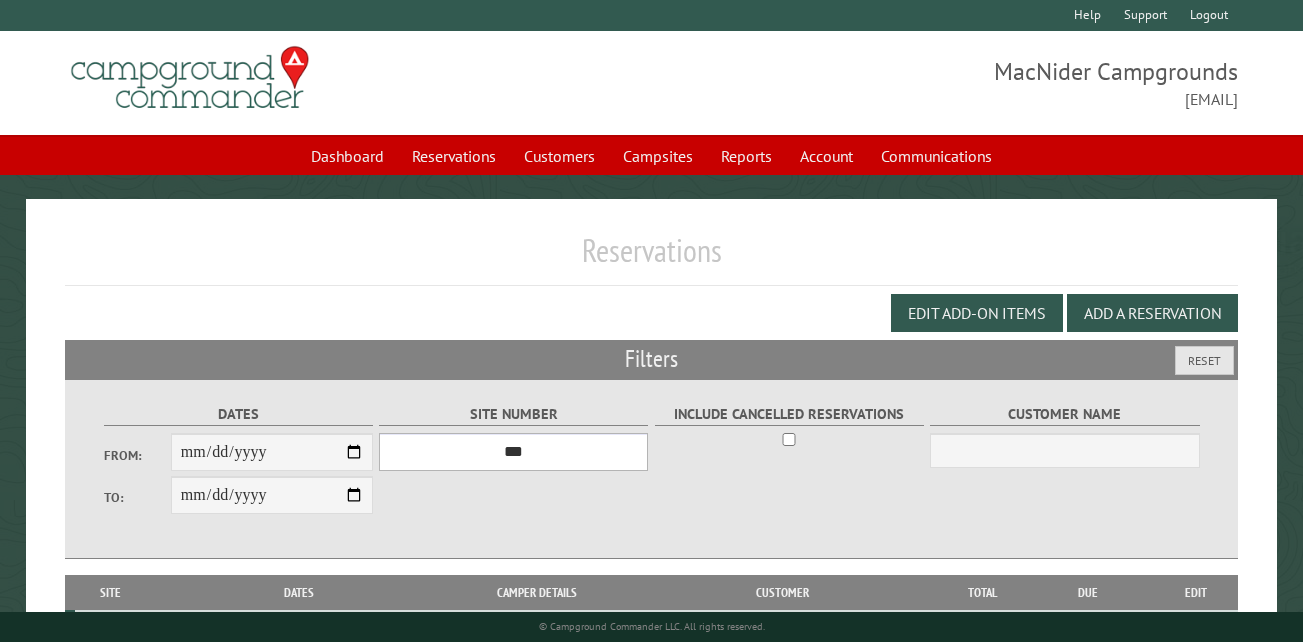 drag, startPoint x: 513, startPoint y: 452, endPoint x: 519, endPoint y: 466, distance: 15.231546 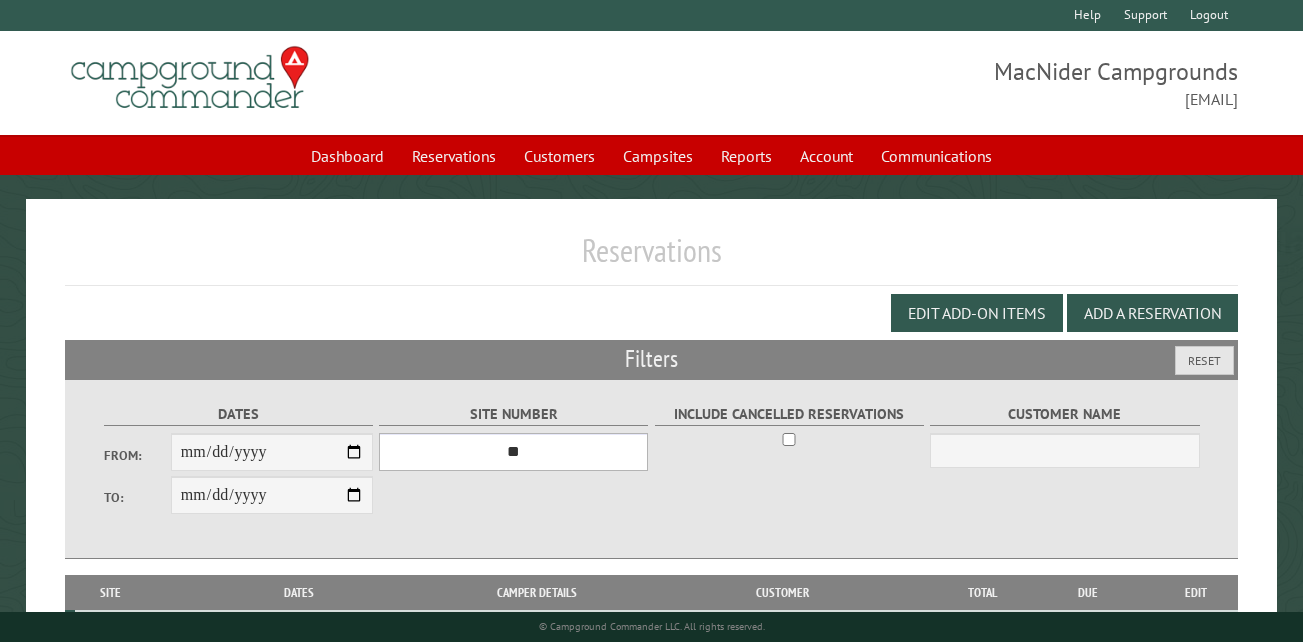 click on "*** ** ** ** ** ** ** ** ** ** *** *** *** *** ** ** ** ** ** ** ** ** ** *** *** ** ** ** ** ** ** ********* ** ** ** ** ** ** ** ** ** *** *** *** *** *** *** ** ** ** ** ** ** ** ** ** *** *** *** *** *** *** ** ** ** ** ** ** ** ** ** ** ** ** ** ** ** ** ** ** ** ** ** ** ** ** *** *** *** *** *** ***" at bounding box center [513, 452] 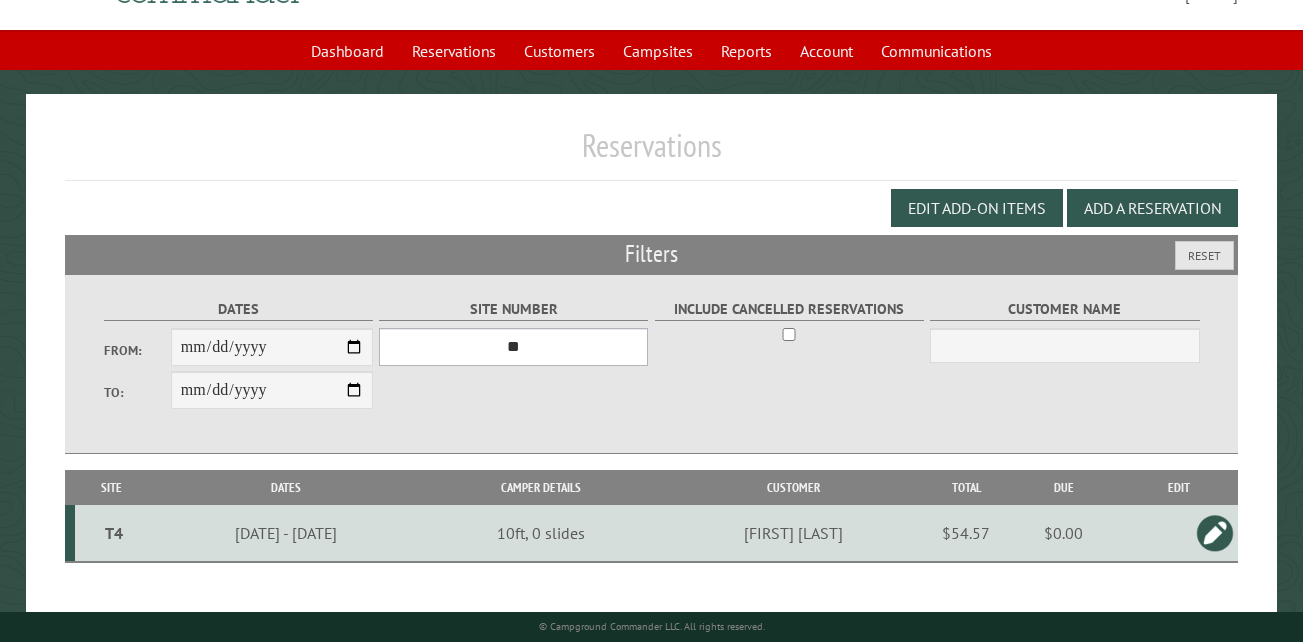scroll, scrollTop: 133, scrollLeft: 0, axis: vertical 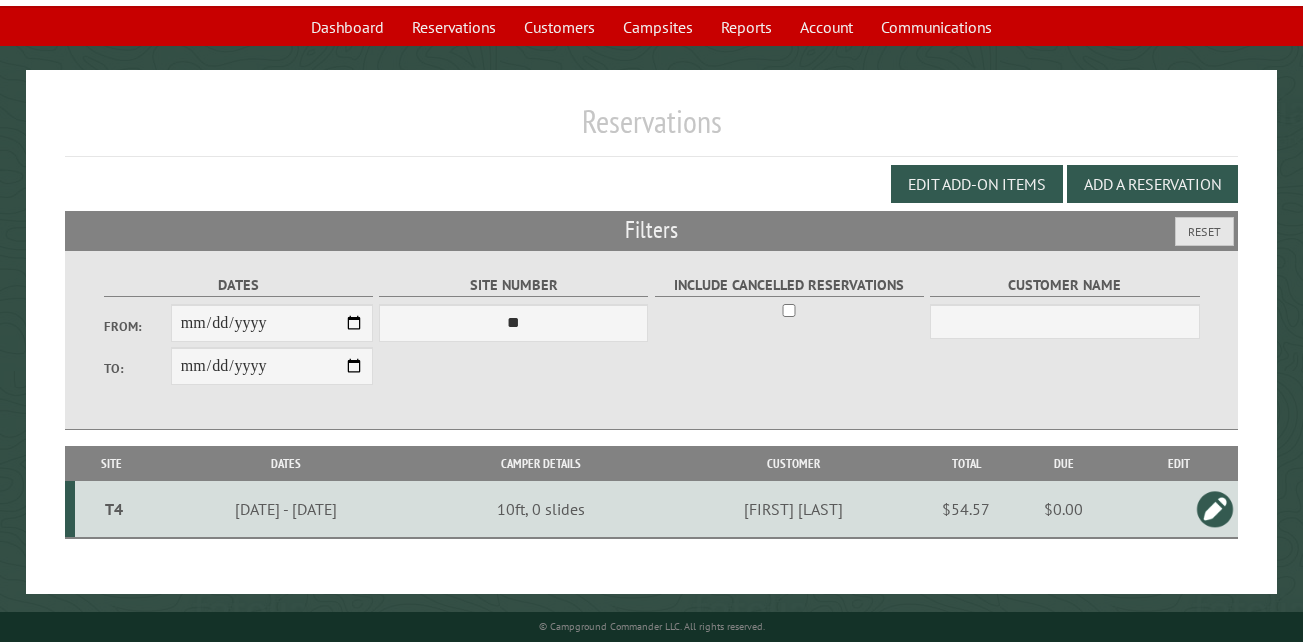 click on "T4" at bounding box center [114, 509] 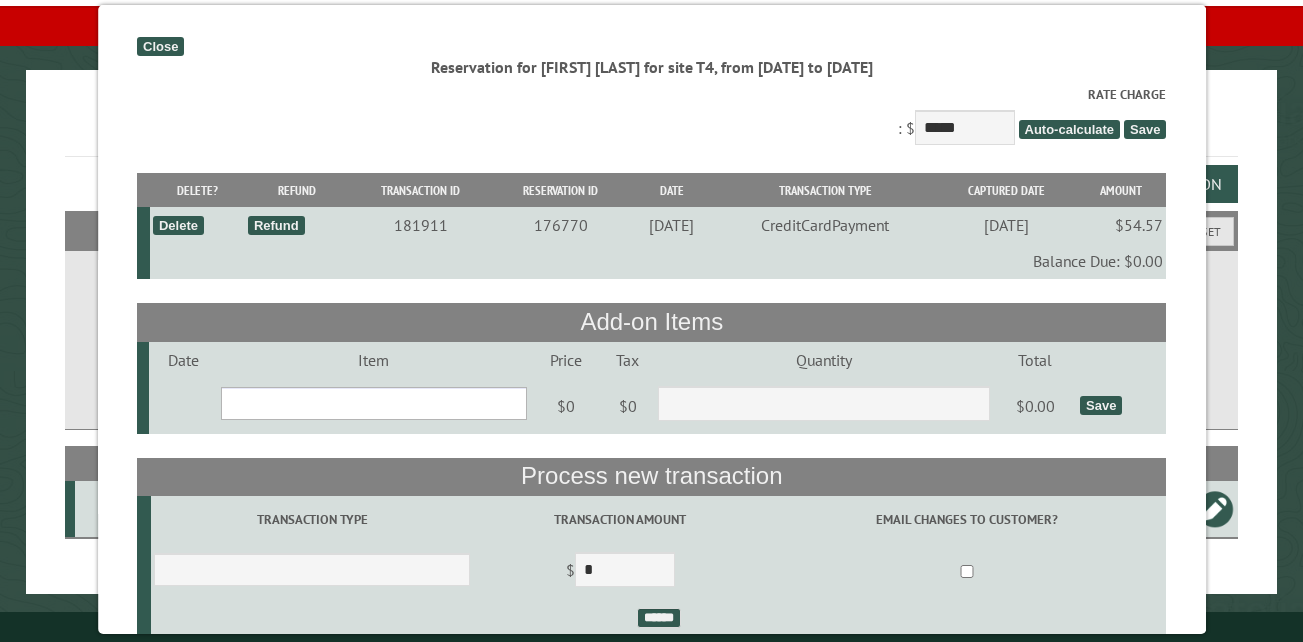 drag, startPoint x: 110, startPoint y: 500, endPoint x: 245, endPoint y: 410, distance: 162.2498 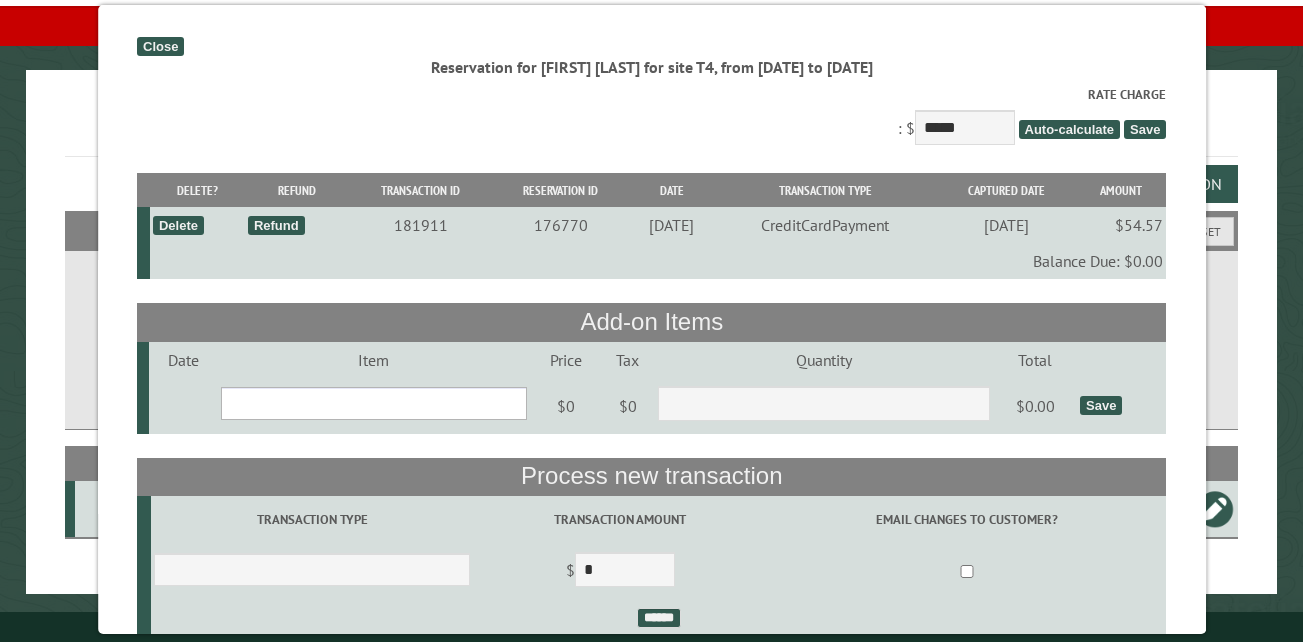 click on "**********" at bounding box center [373, 403] 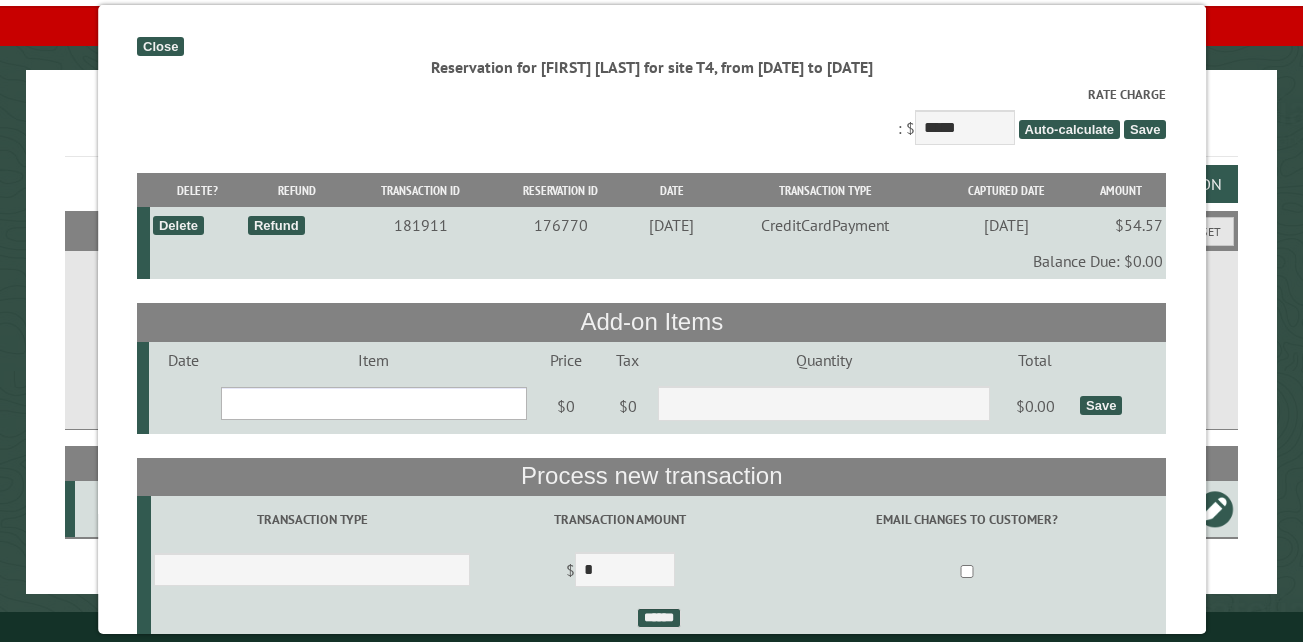 select on "***" 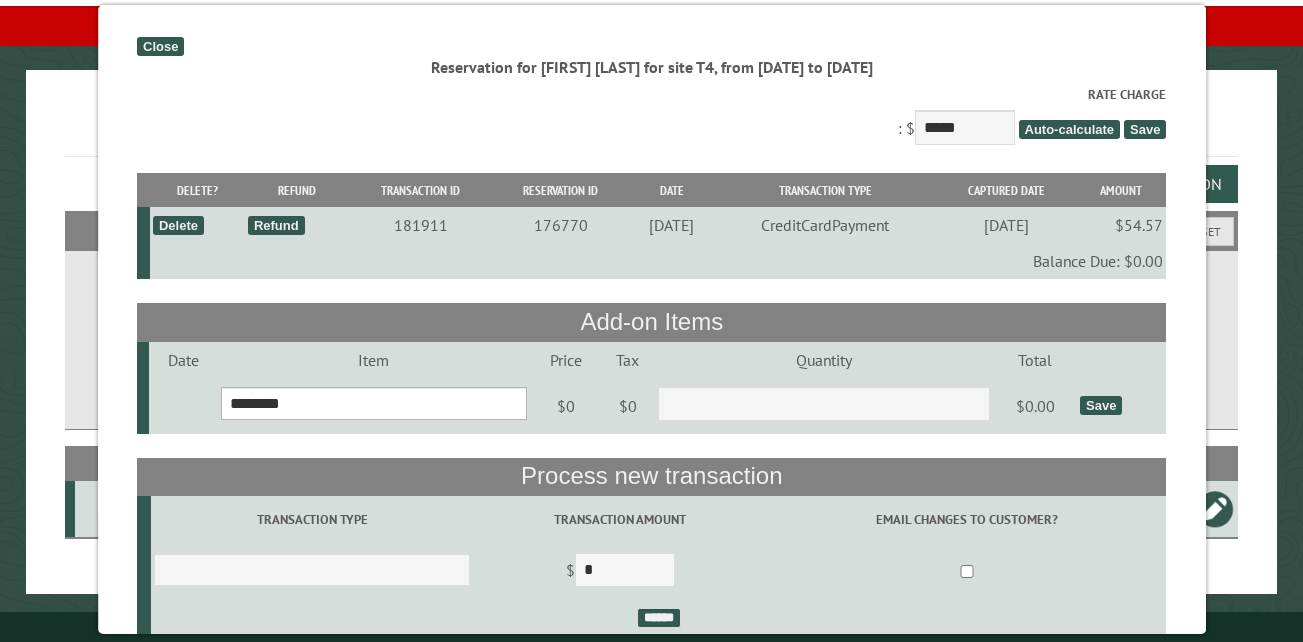 click on "**********" at bounding box center [373, 403] 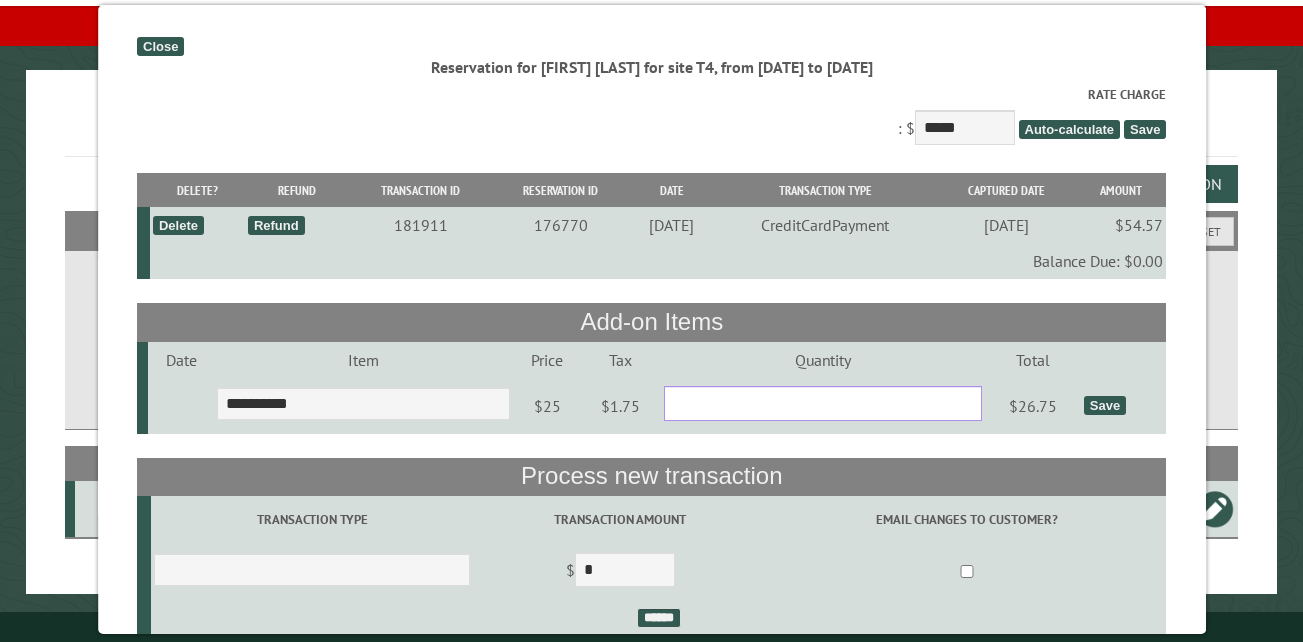 click on "*" at bounding box center (823, 403) 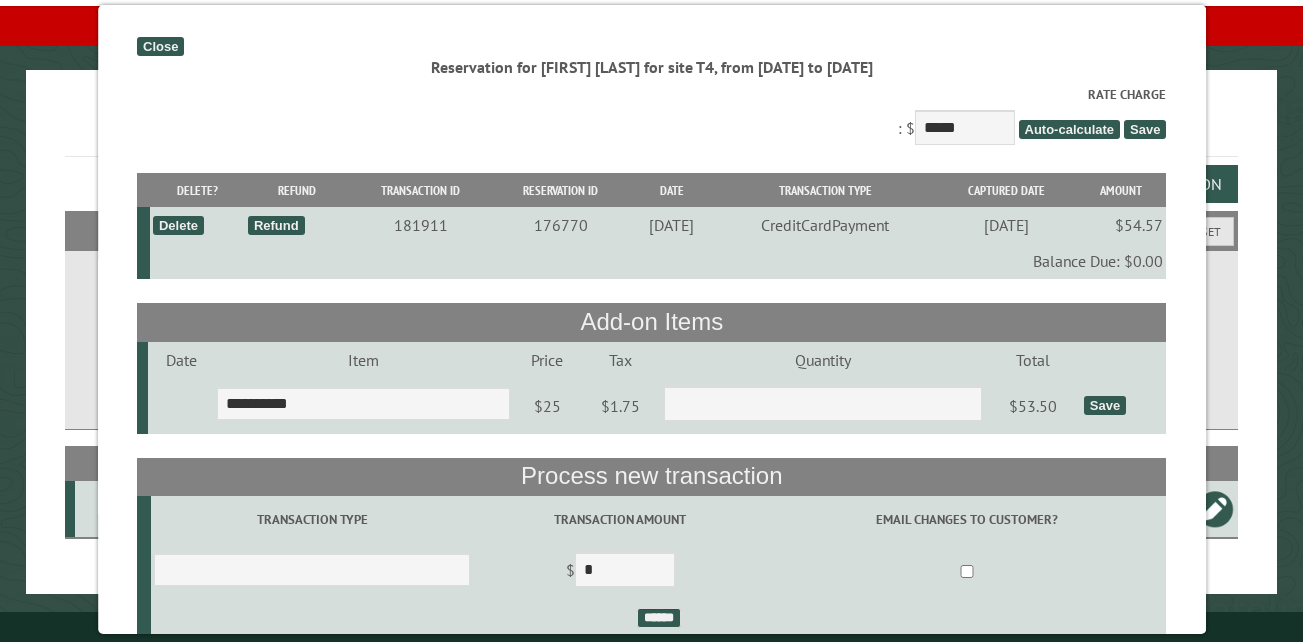 click on "Save" at bounding box center [1105, 405] 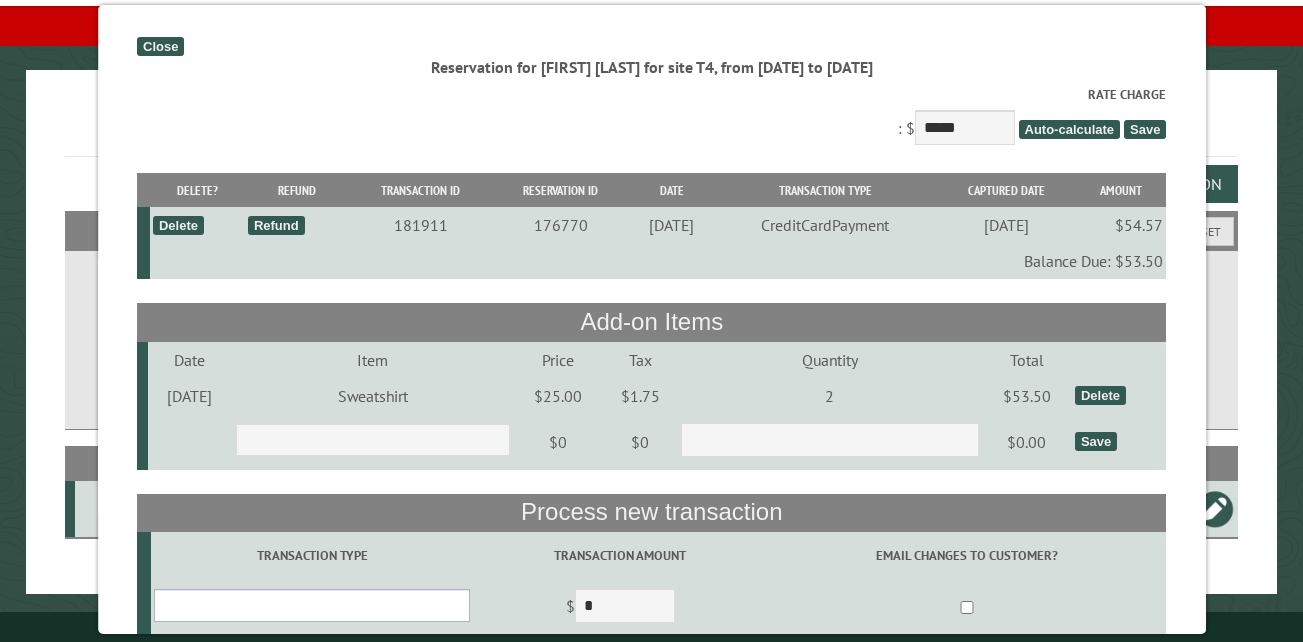 click on "**********" at bounding box center [312, 605] 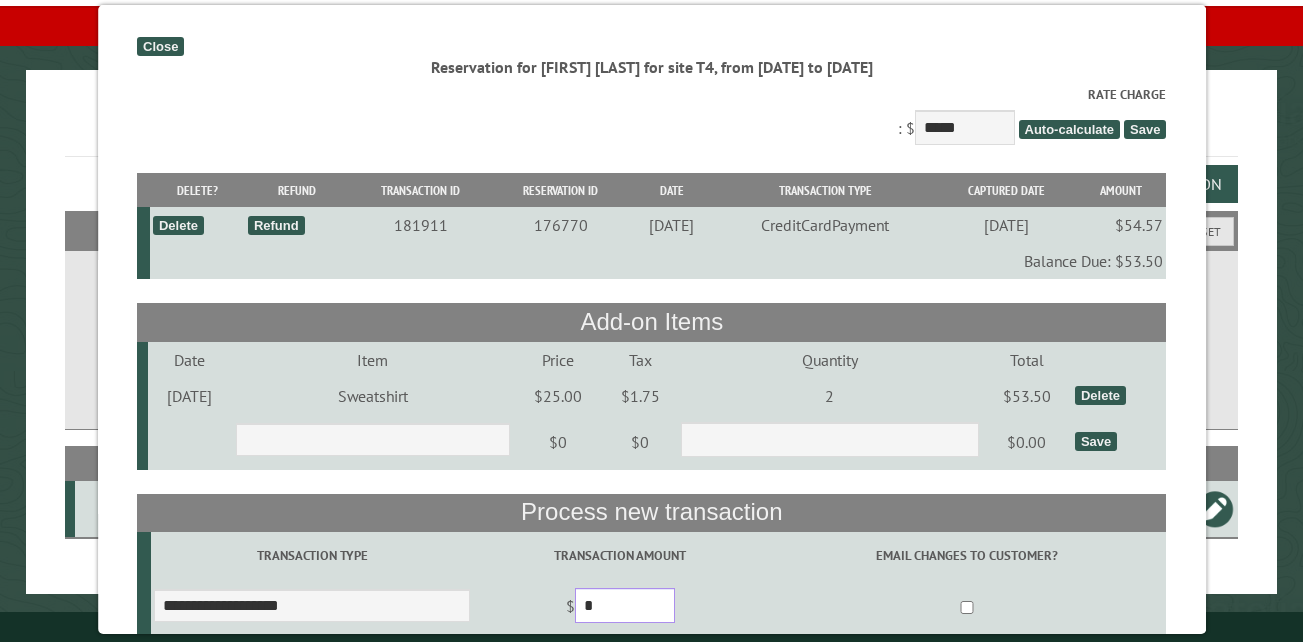 click on "*" at bounding box center [625, 605] 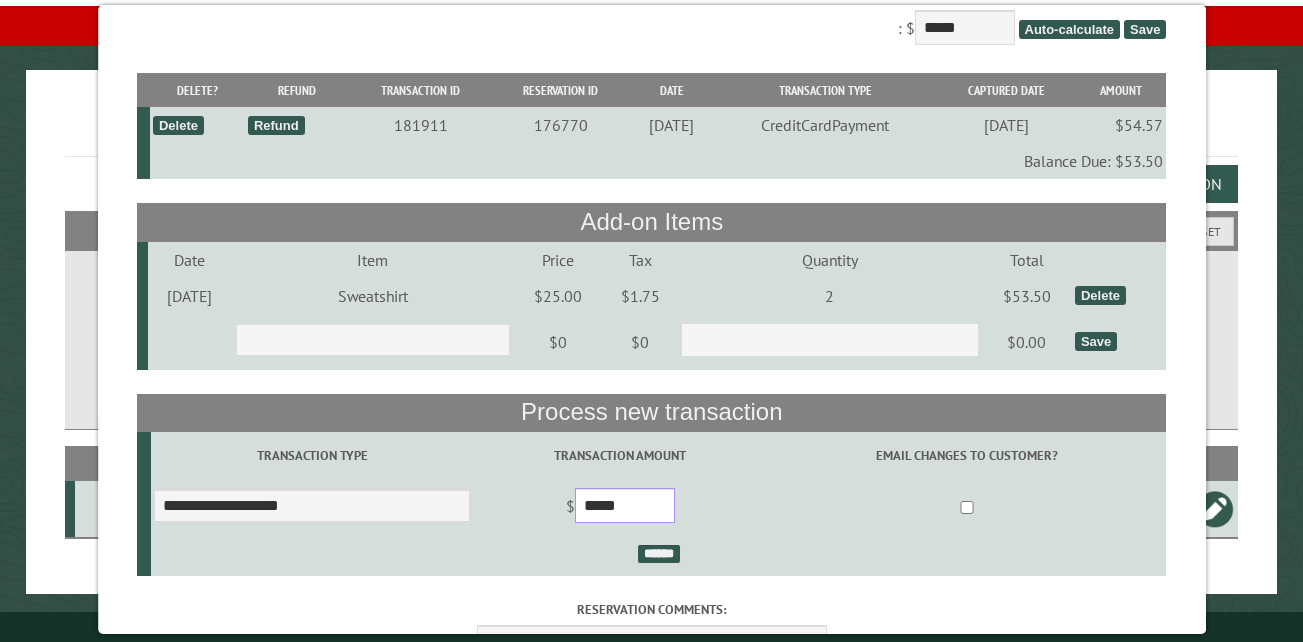 scroll, scrollTop: 200, scrollLeft: 0, axis: vertical 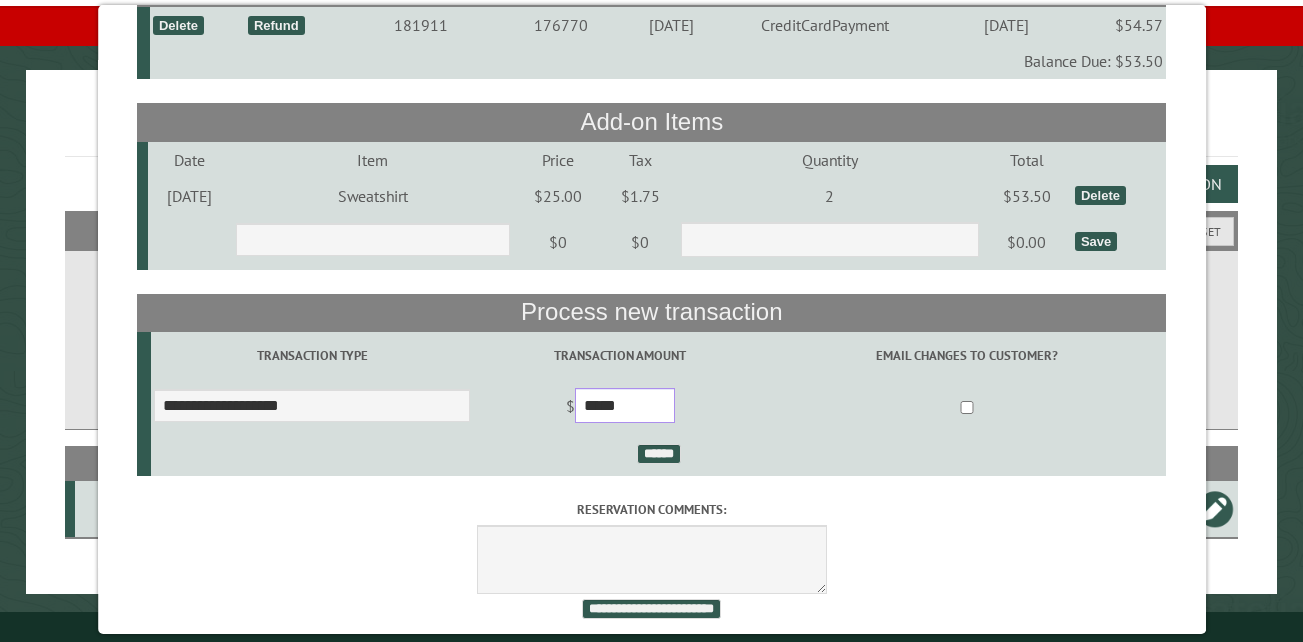 type on "*****" 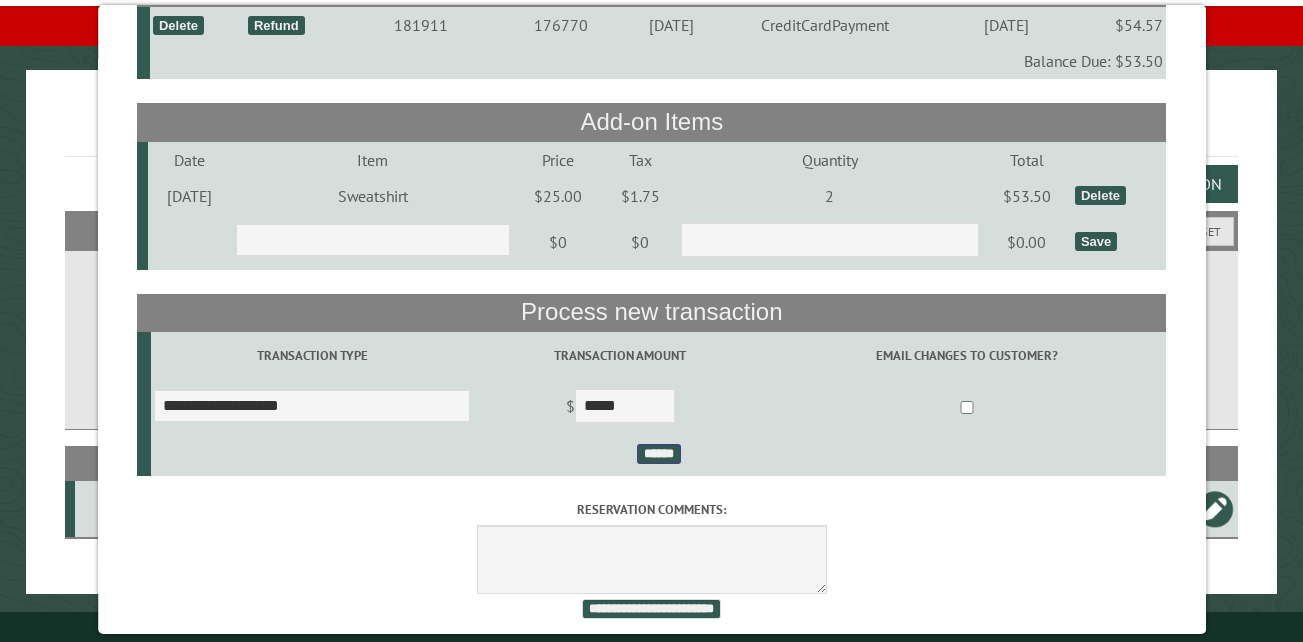 click on "******" at bounding box center [658, 454] 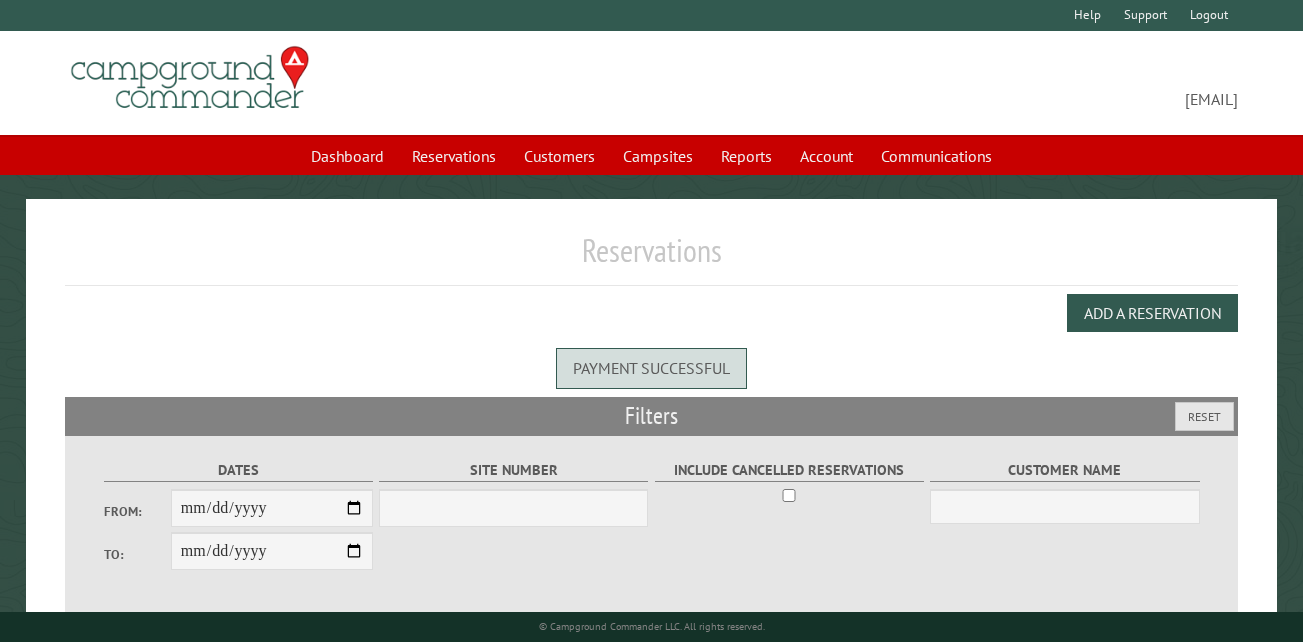 scroll, scrollTop: 0, scrollLeft: 0, axis: both 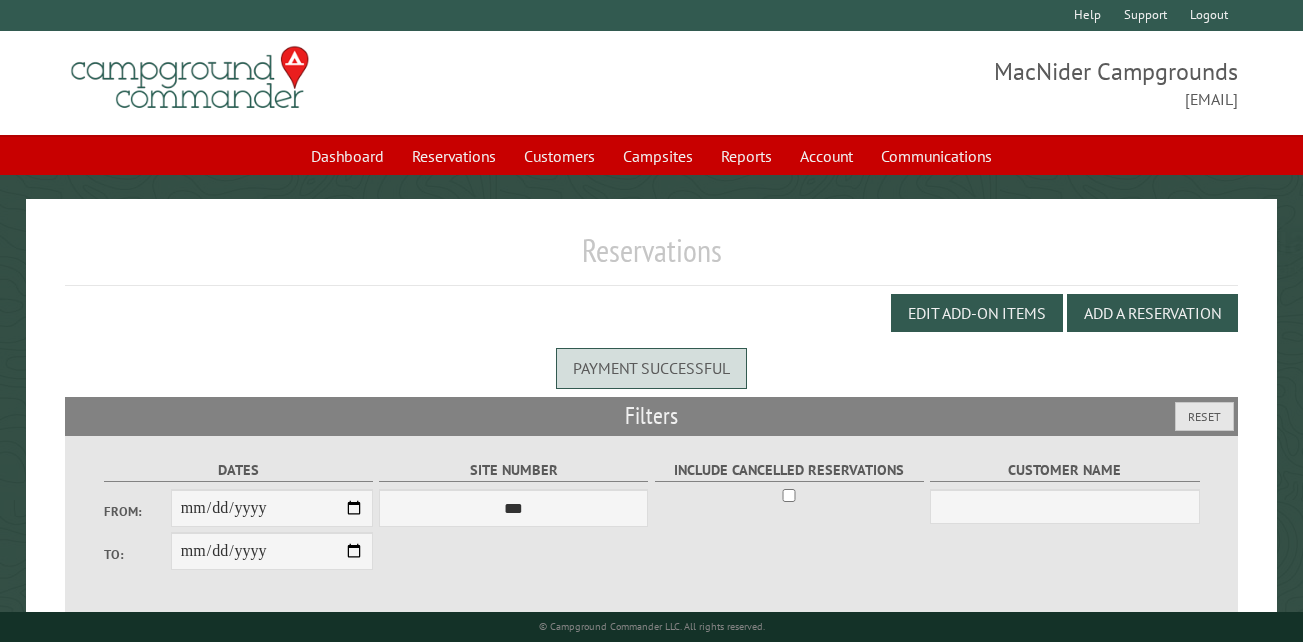 click on "Reservations" at bounding box center [651, 258] 